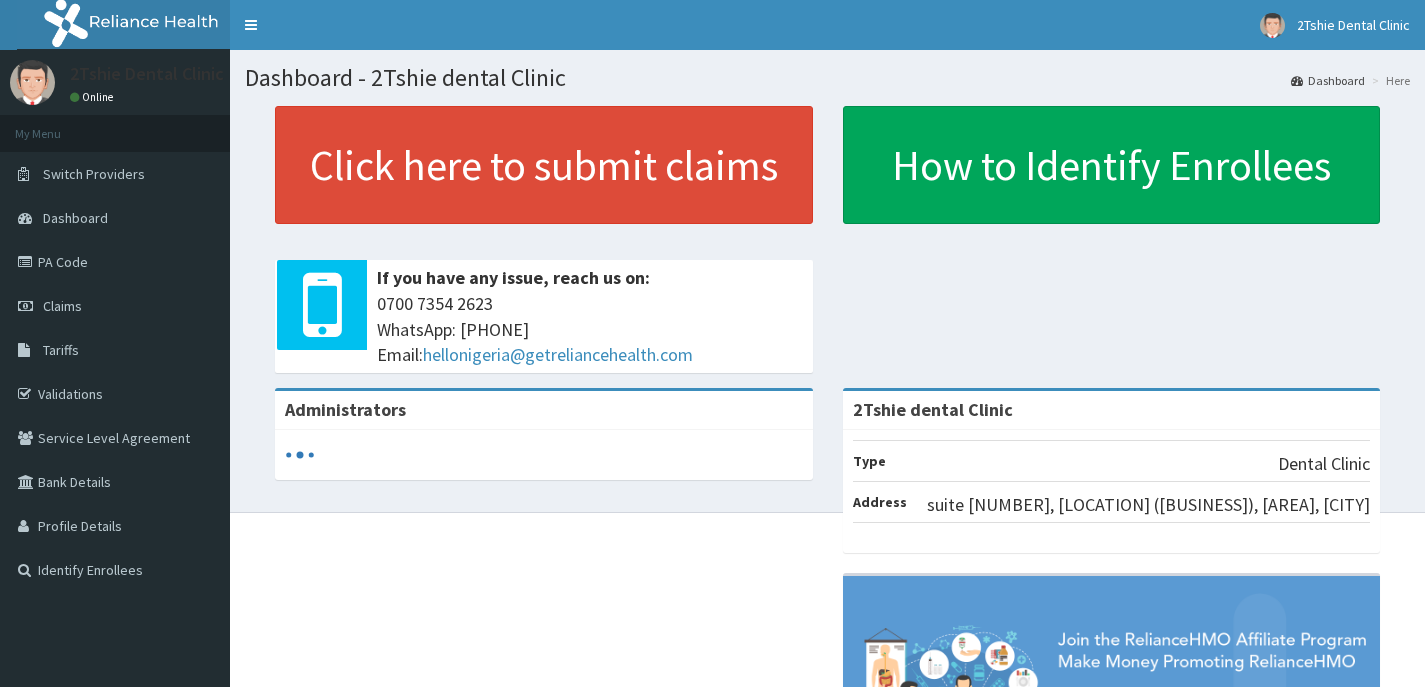 scroll, scrollTop: 0, scrollLeft: 0, axis: both 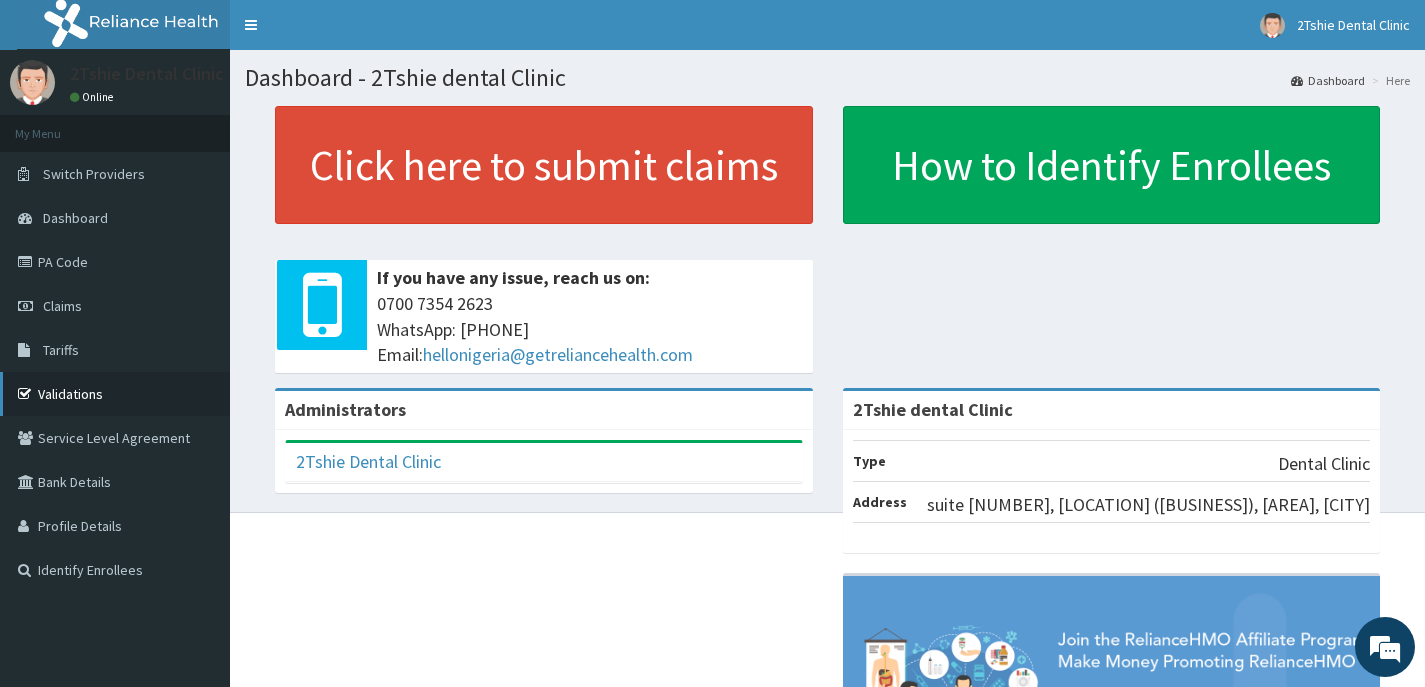 click on "Validations" at bounding box center (115, 394) 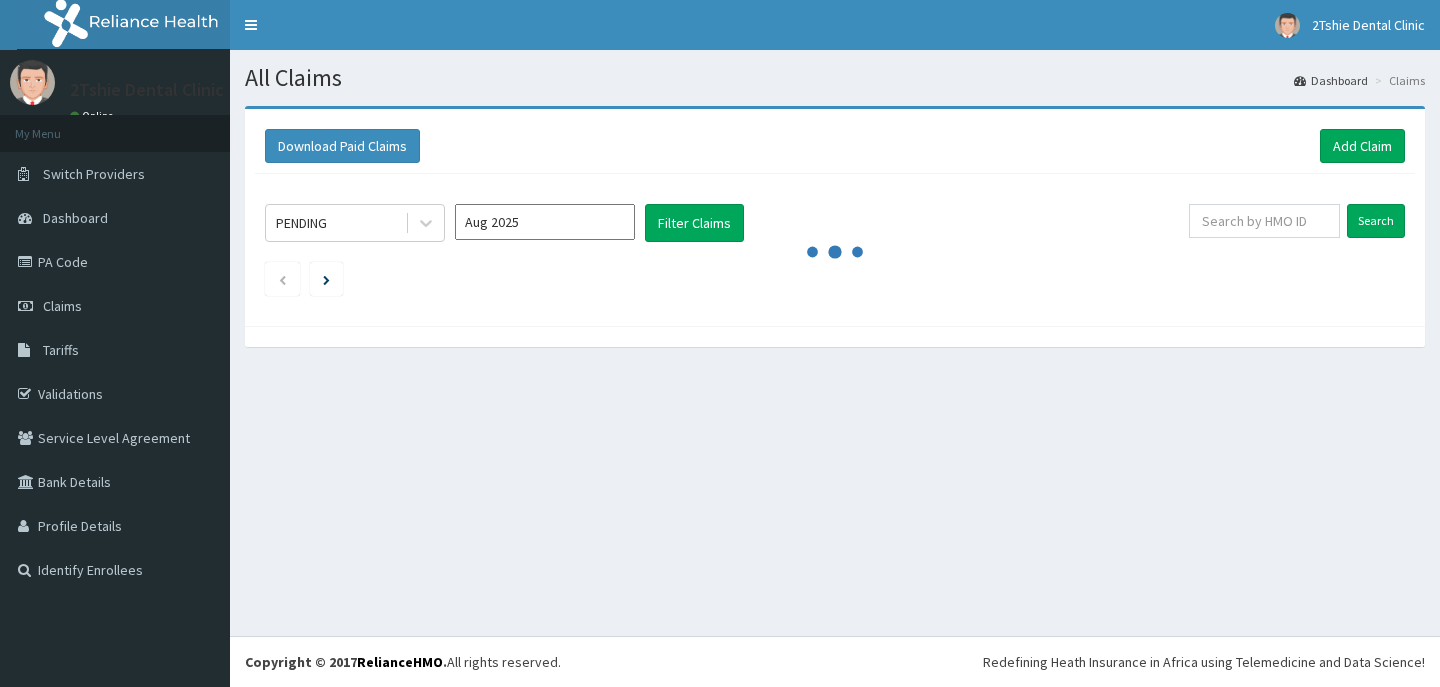 scroll, scrollTop: 0, scrollLeft: 0, axis: both 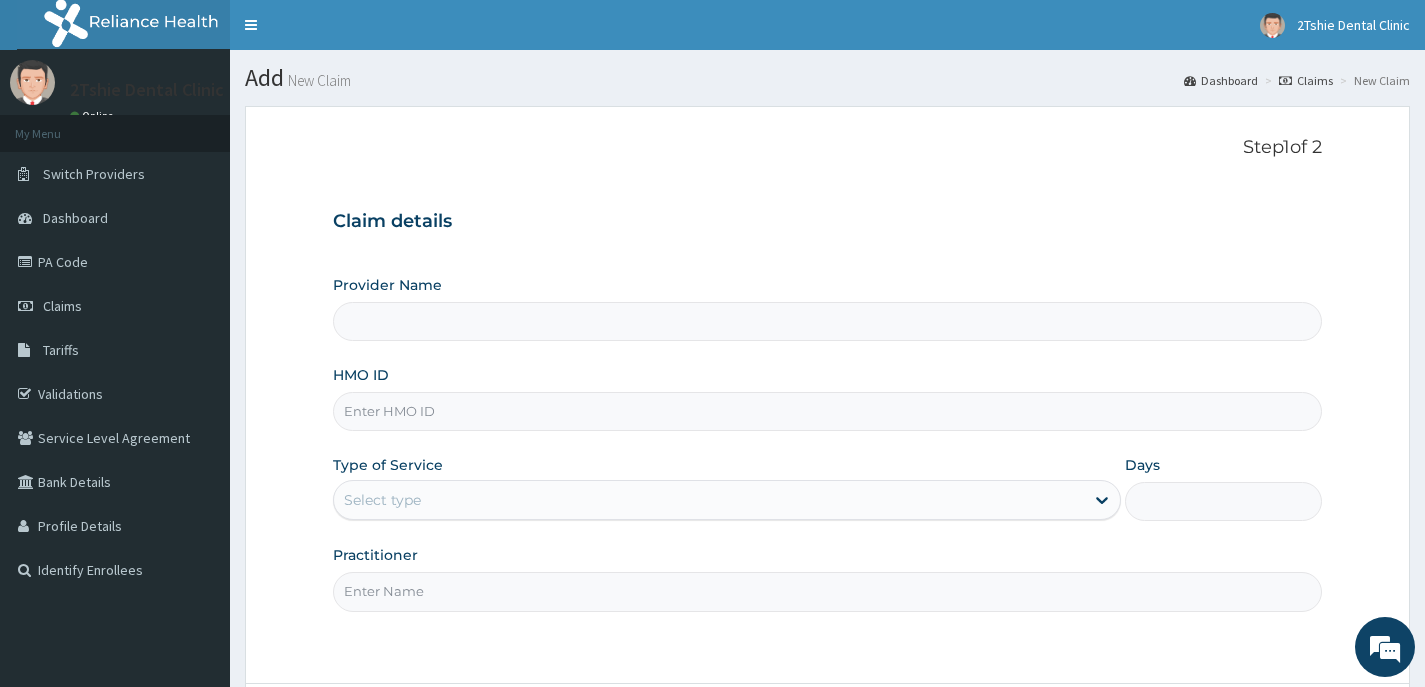 type on "2Tshie dental Clinic" 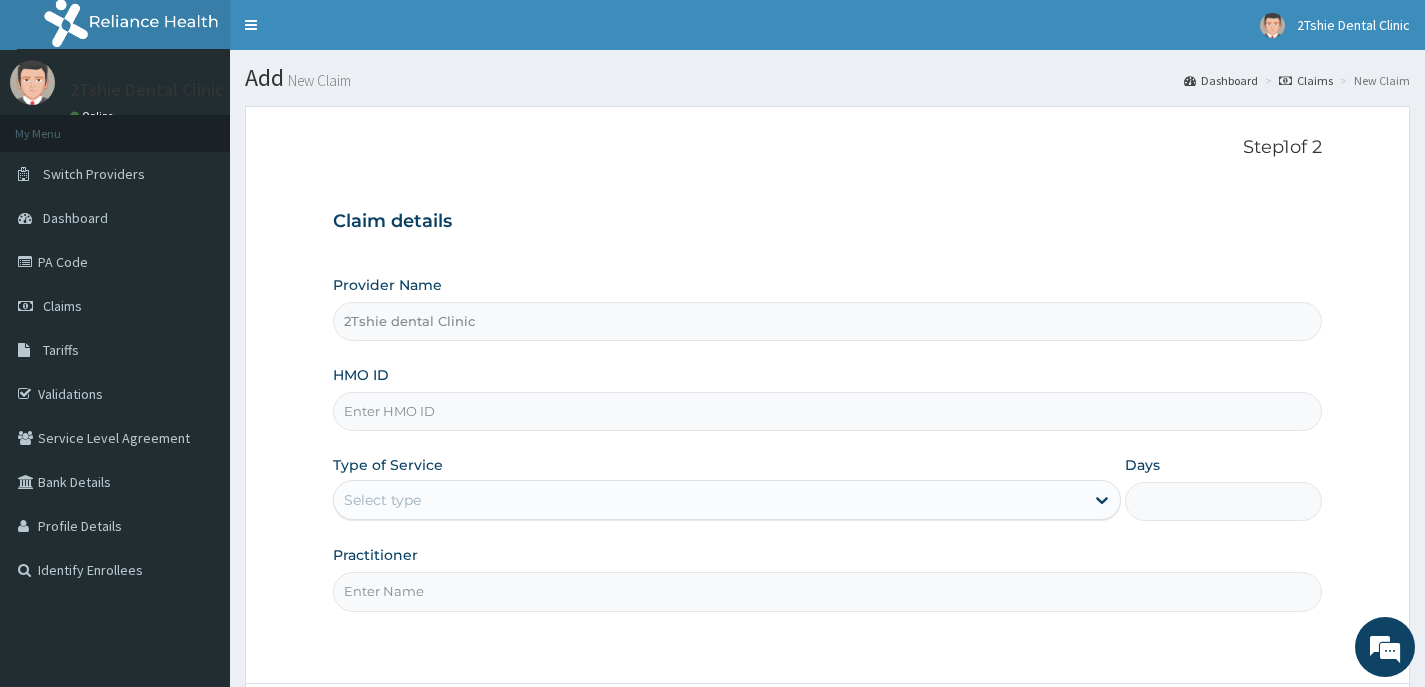click on "HMO ID" at bounding box center [827, 411] 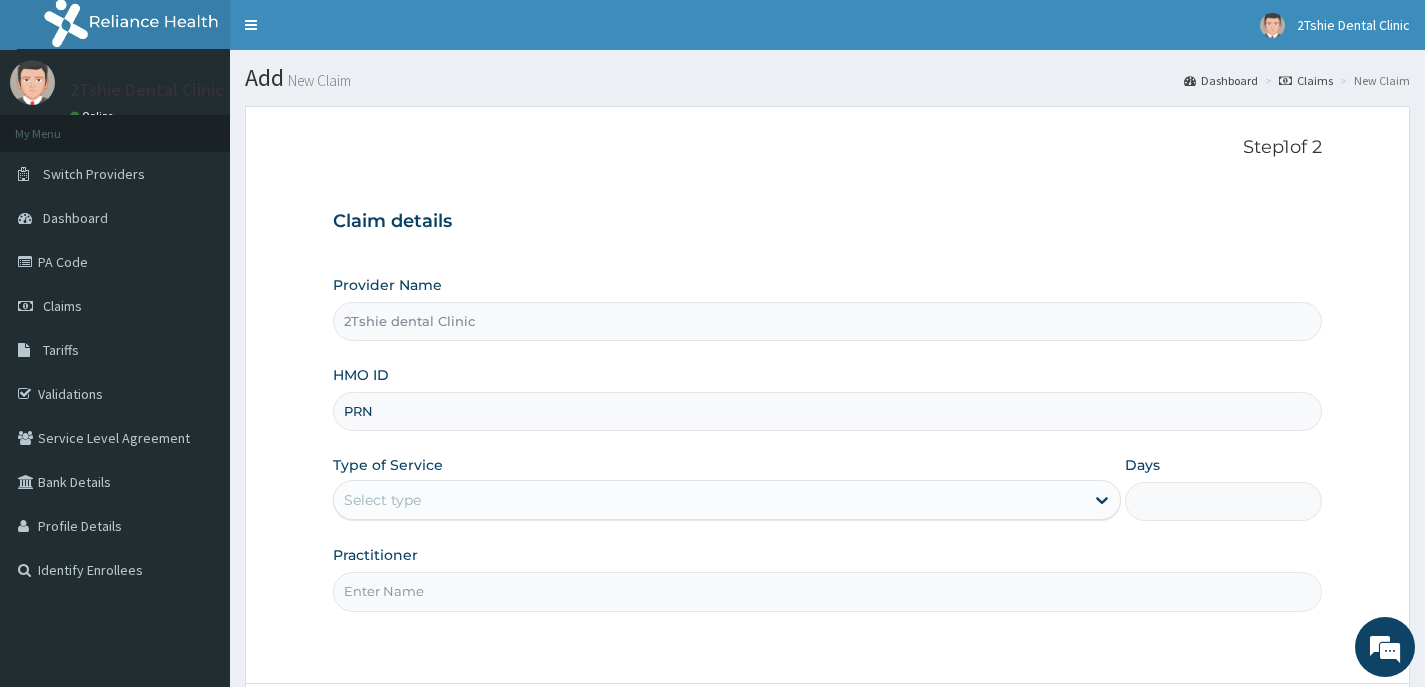 type on "PRN/10173/A" 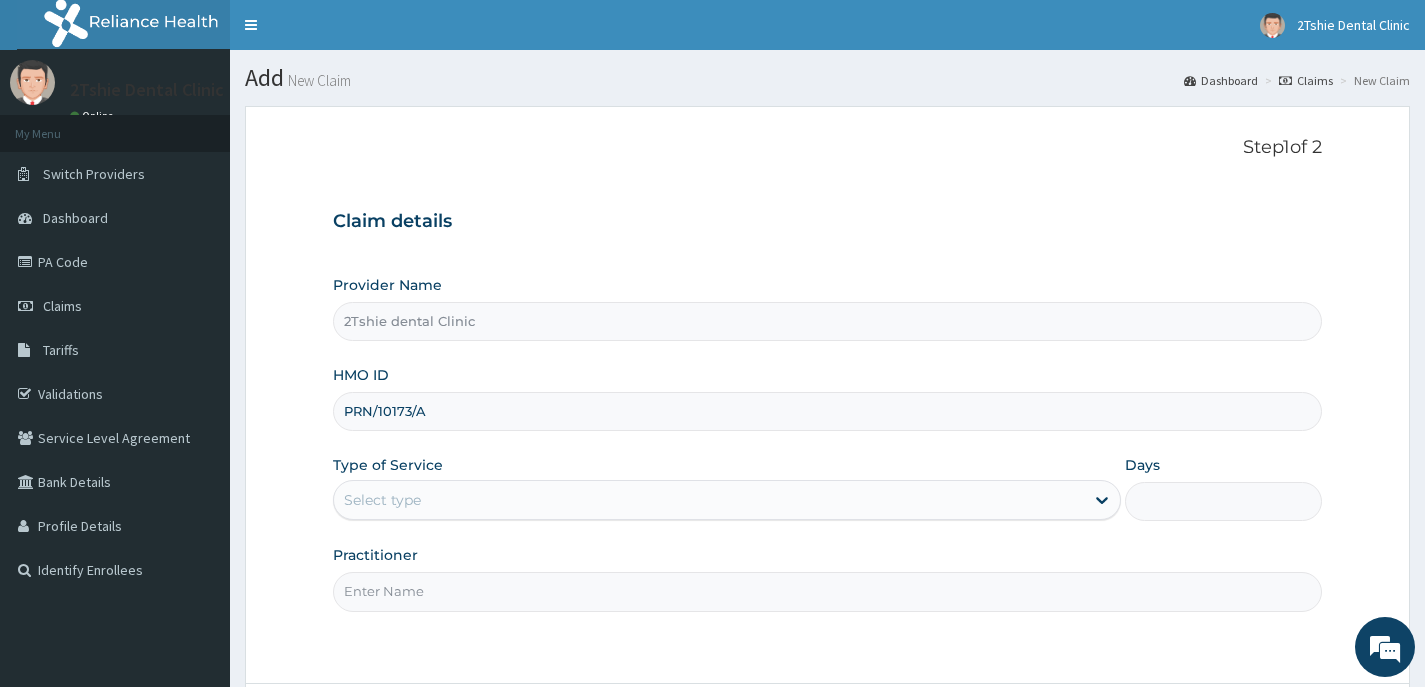 scroll, scrollTop: 0, scrollLeft: 0, axis: both 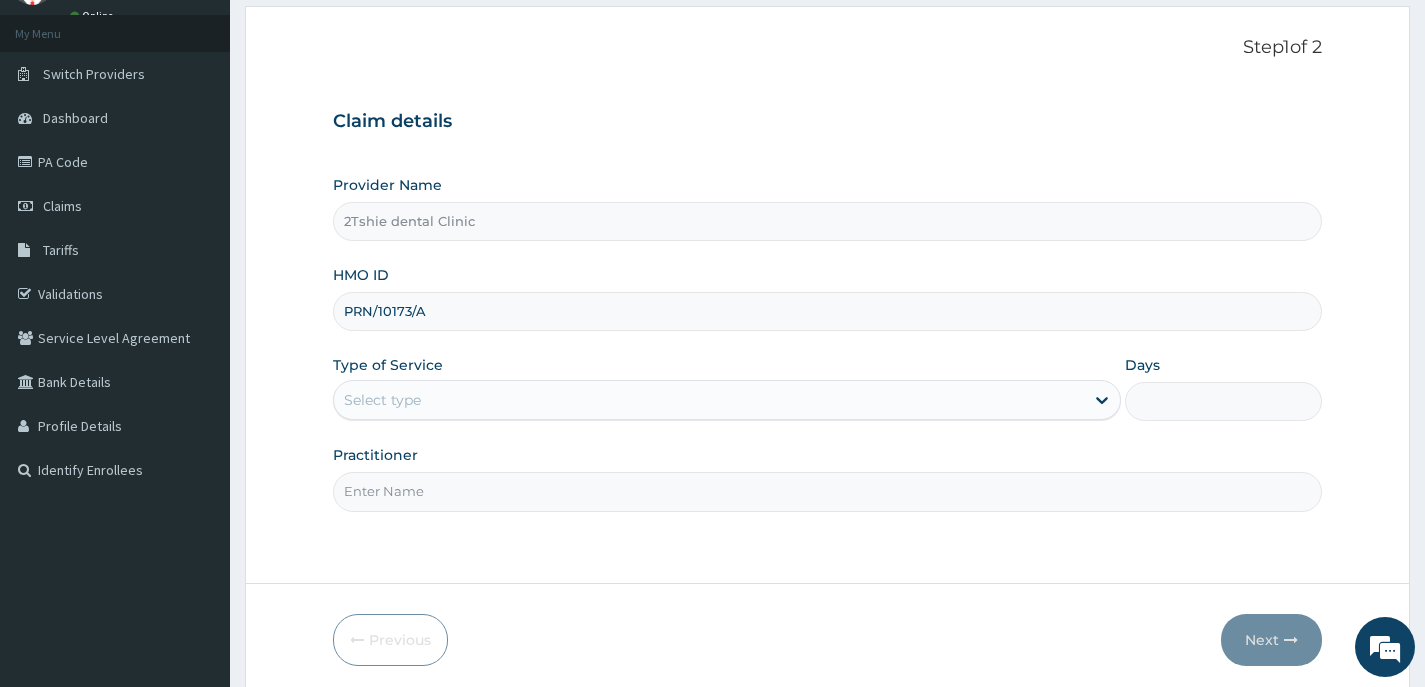 click on "Select type" at bounding box center [382, 400] 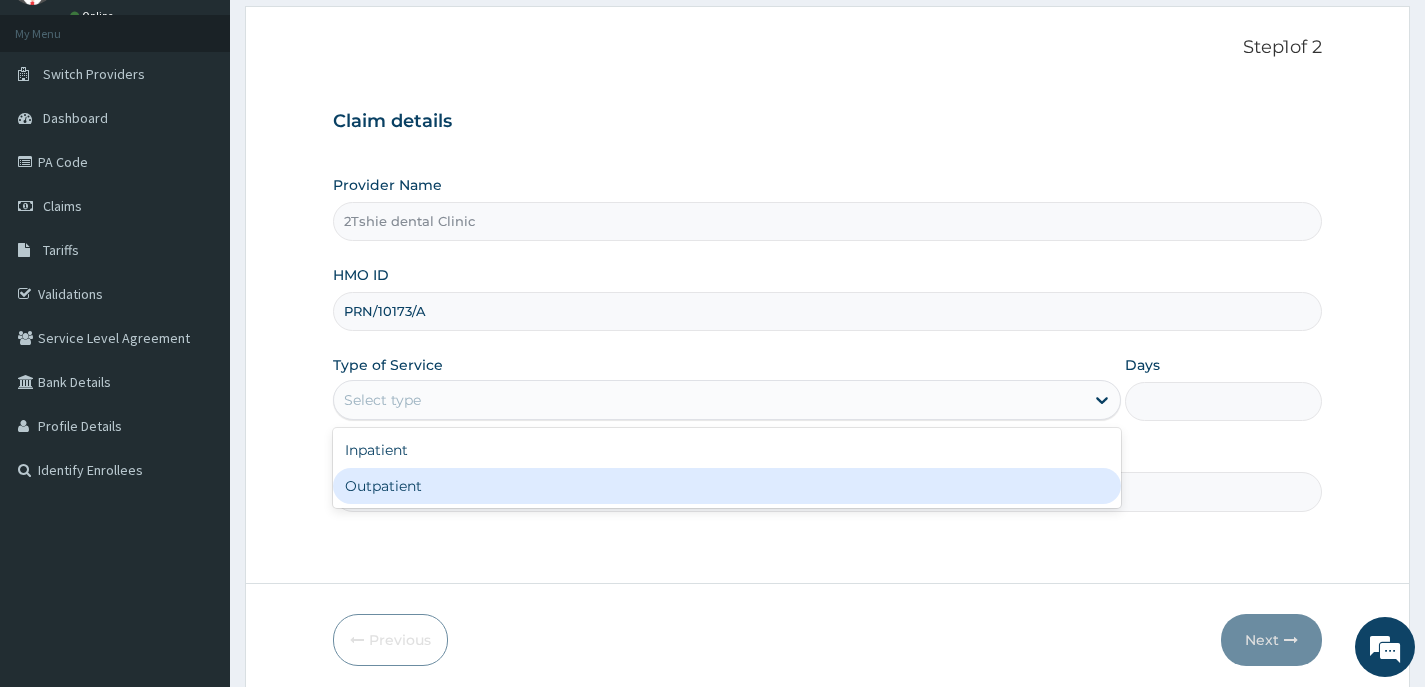 click on "Outpatient" at bounding box center [727, 486] 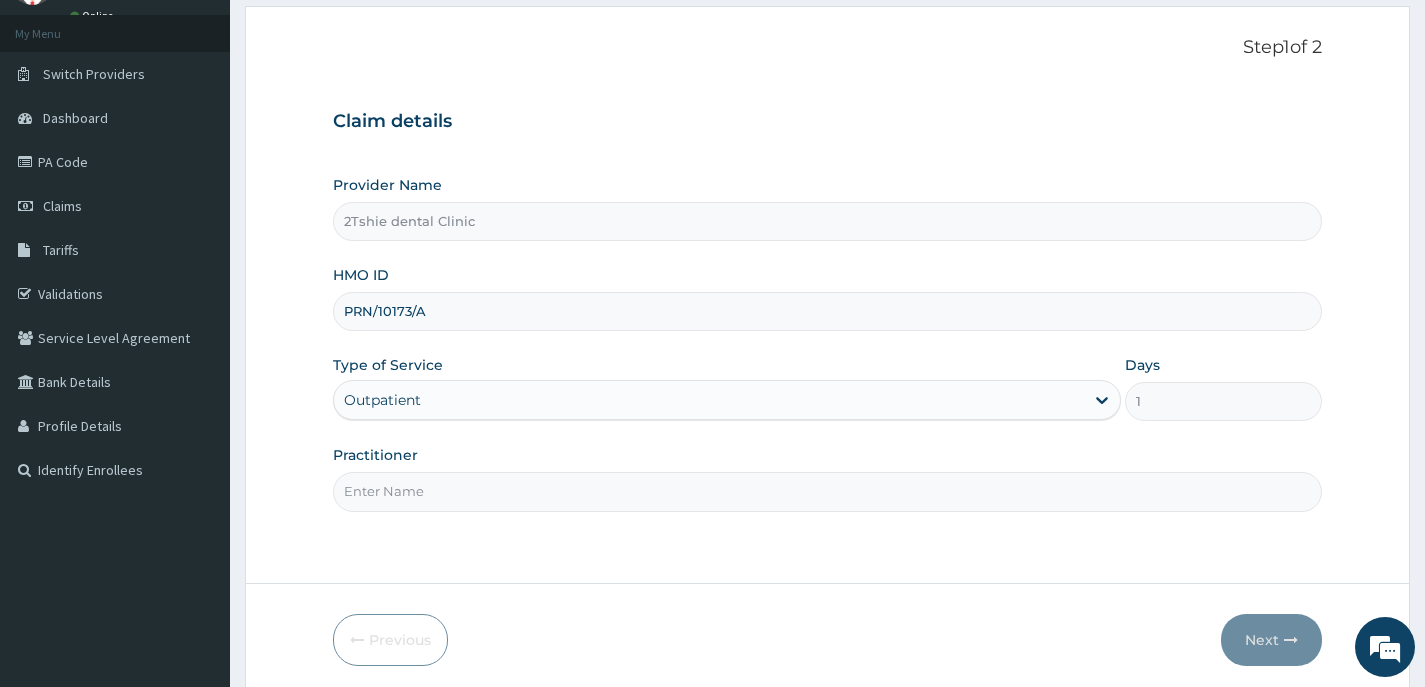 click on "Practitioner" at bounding box center (827, 491) 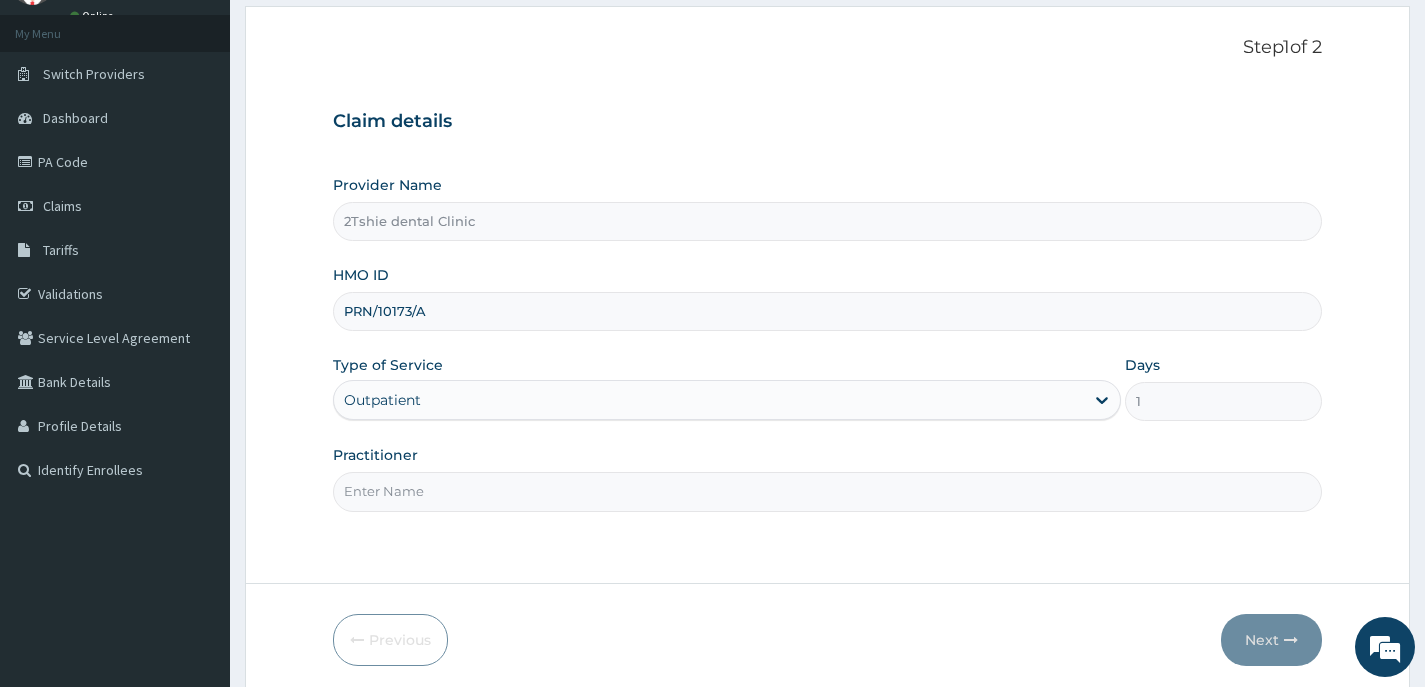 type on "Dr. Timothy" 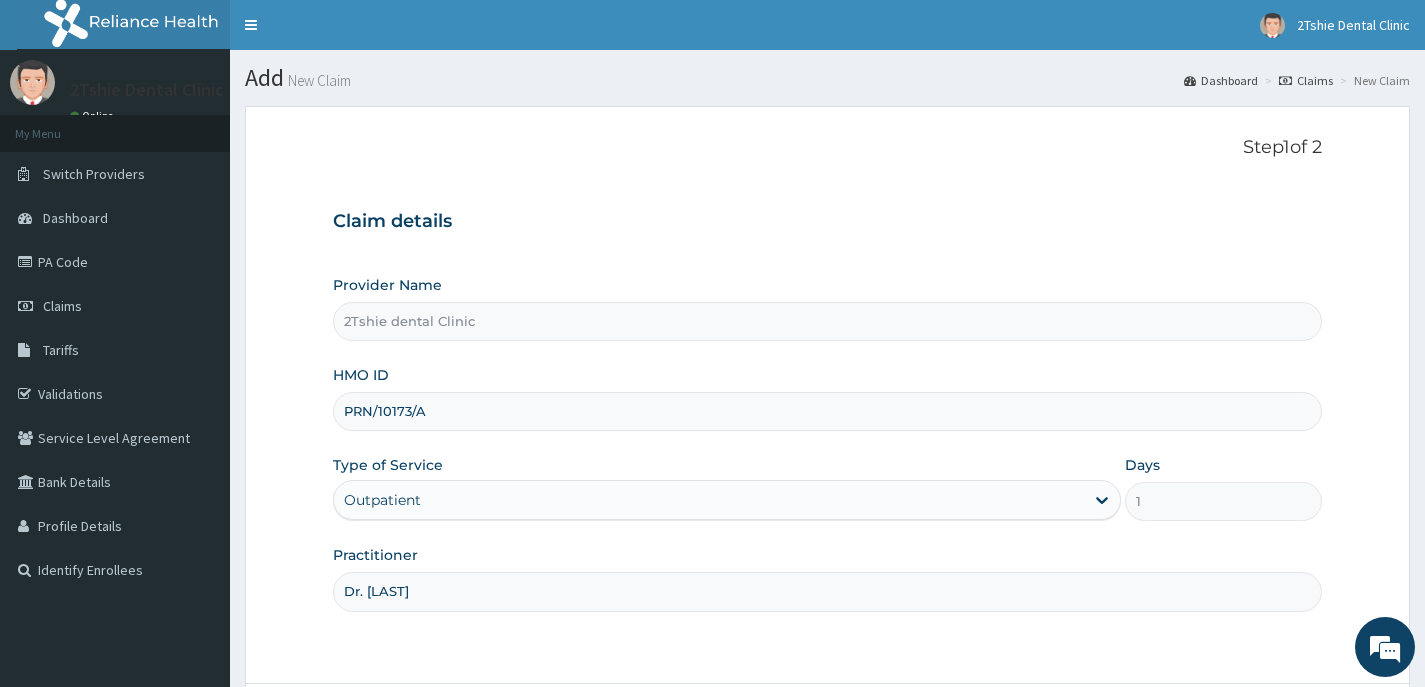 scroll, scrollTop: 176, scrollLeft: 0, axis: vertical 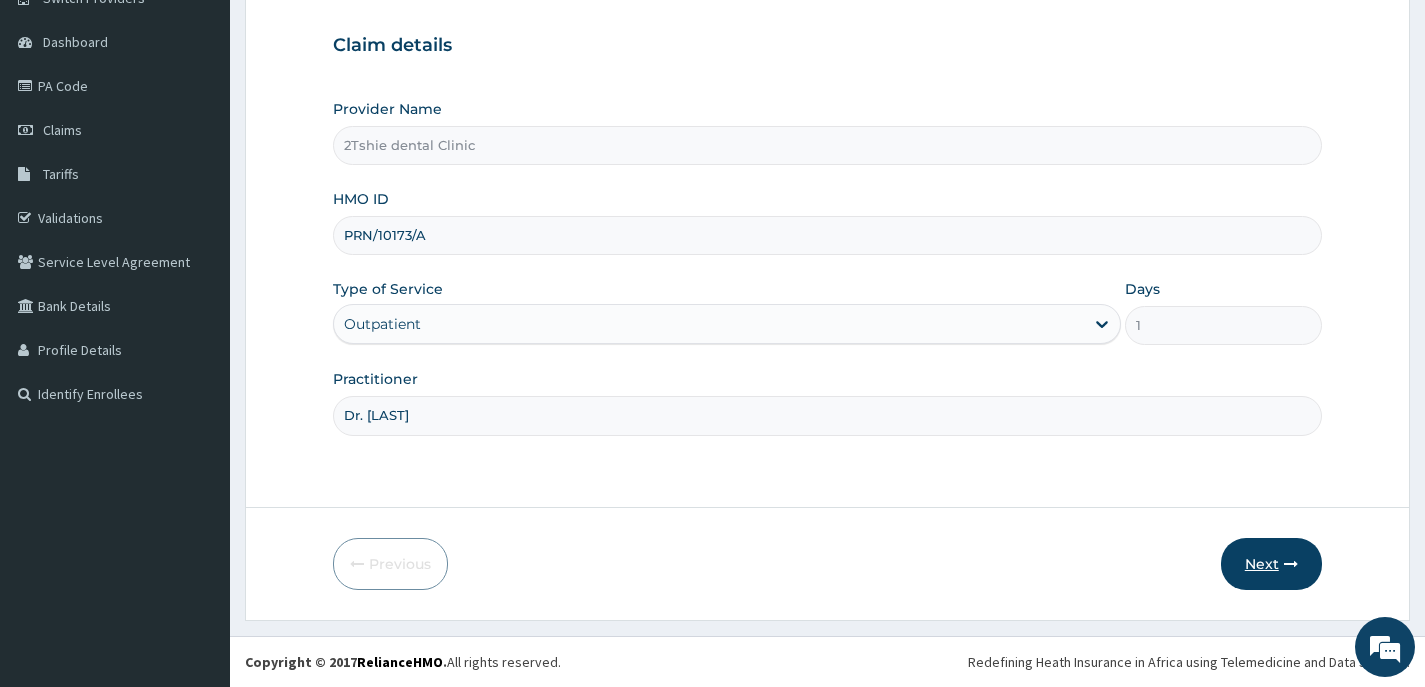 click on "Next" at bounding box center (1271, 564) 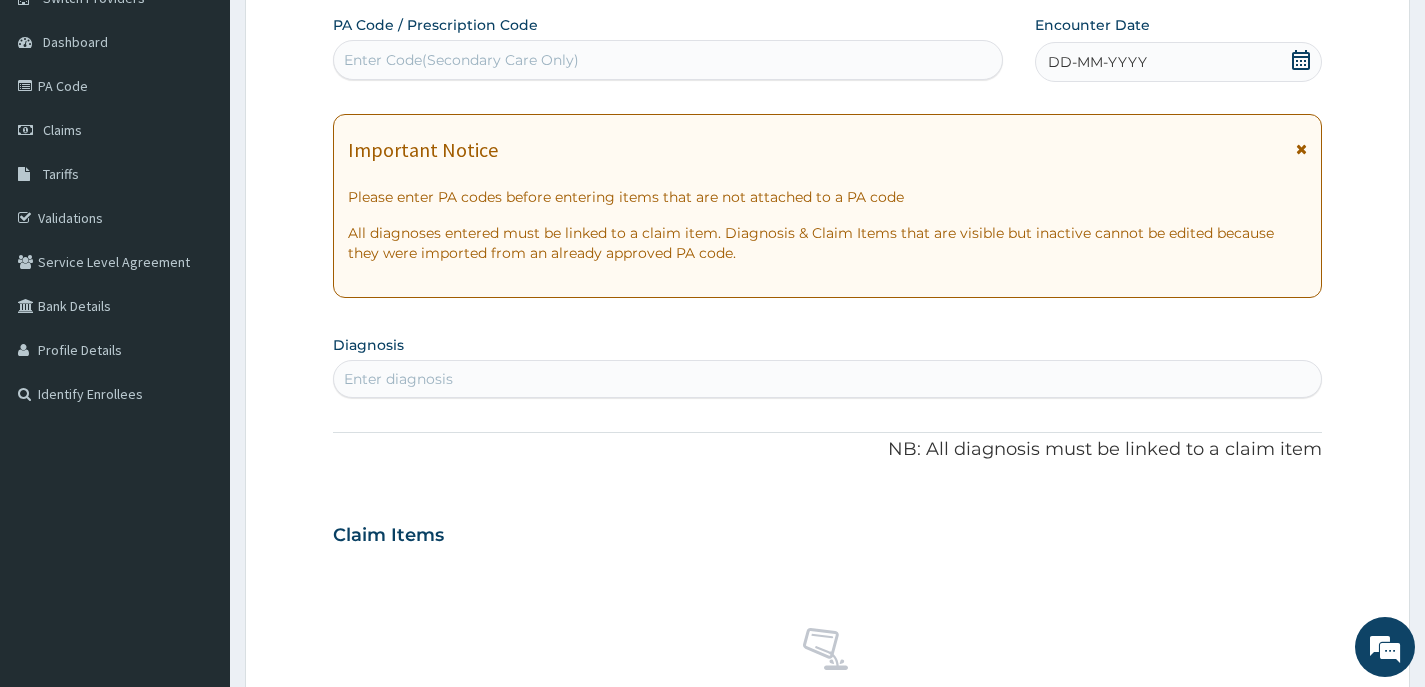 click 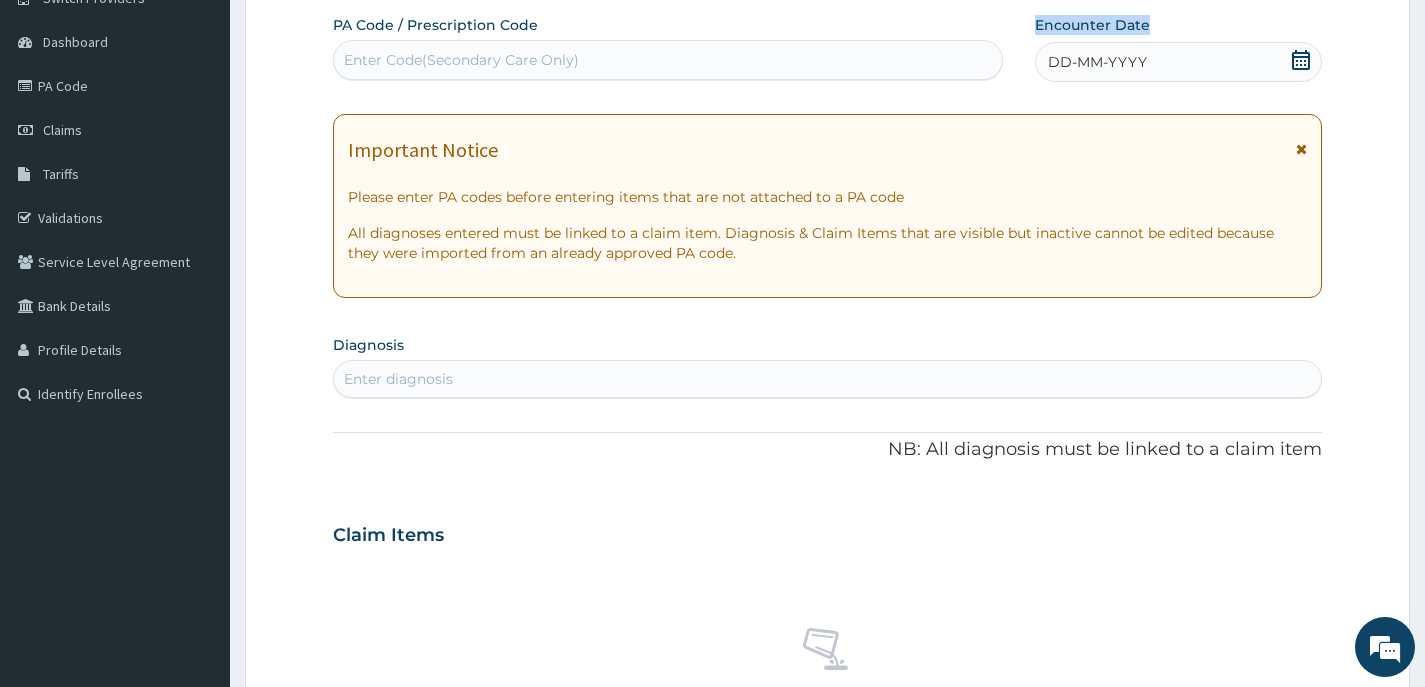 click 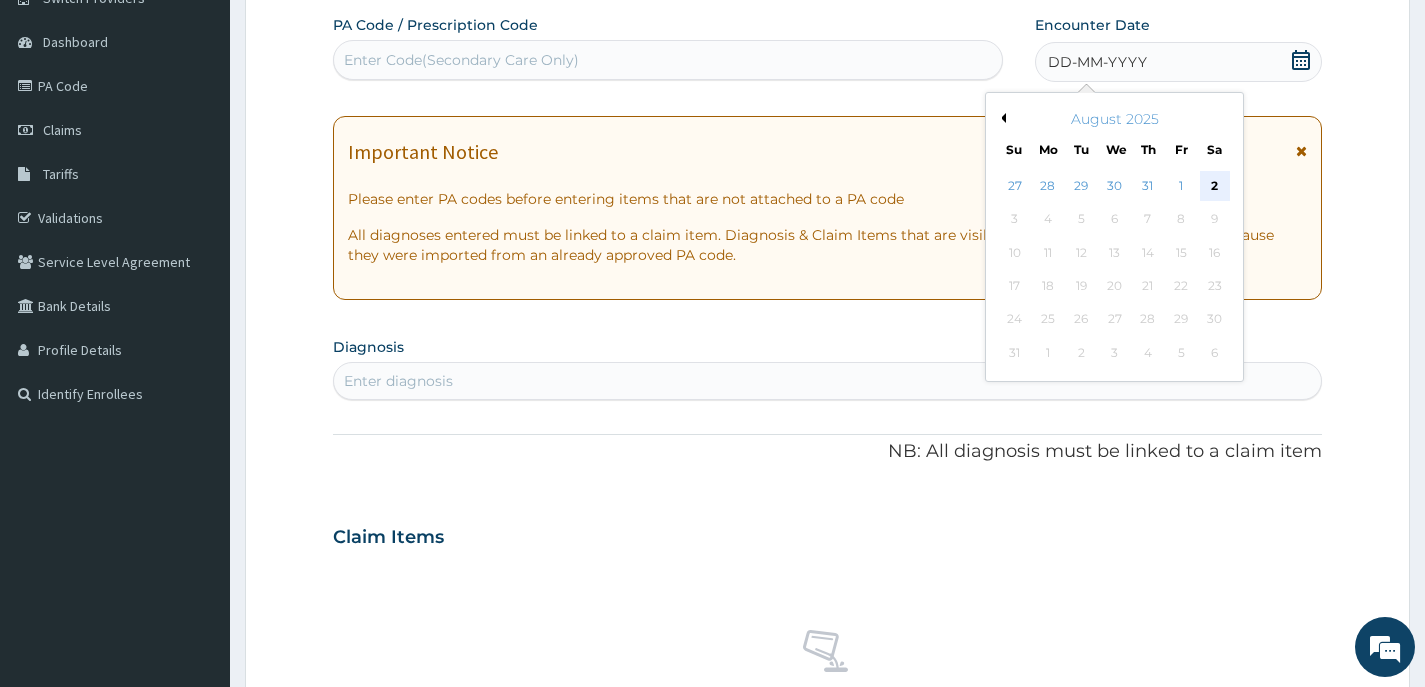 click on "2" at bounding box center (1214, 186) 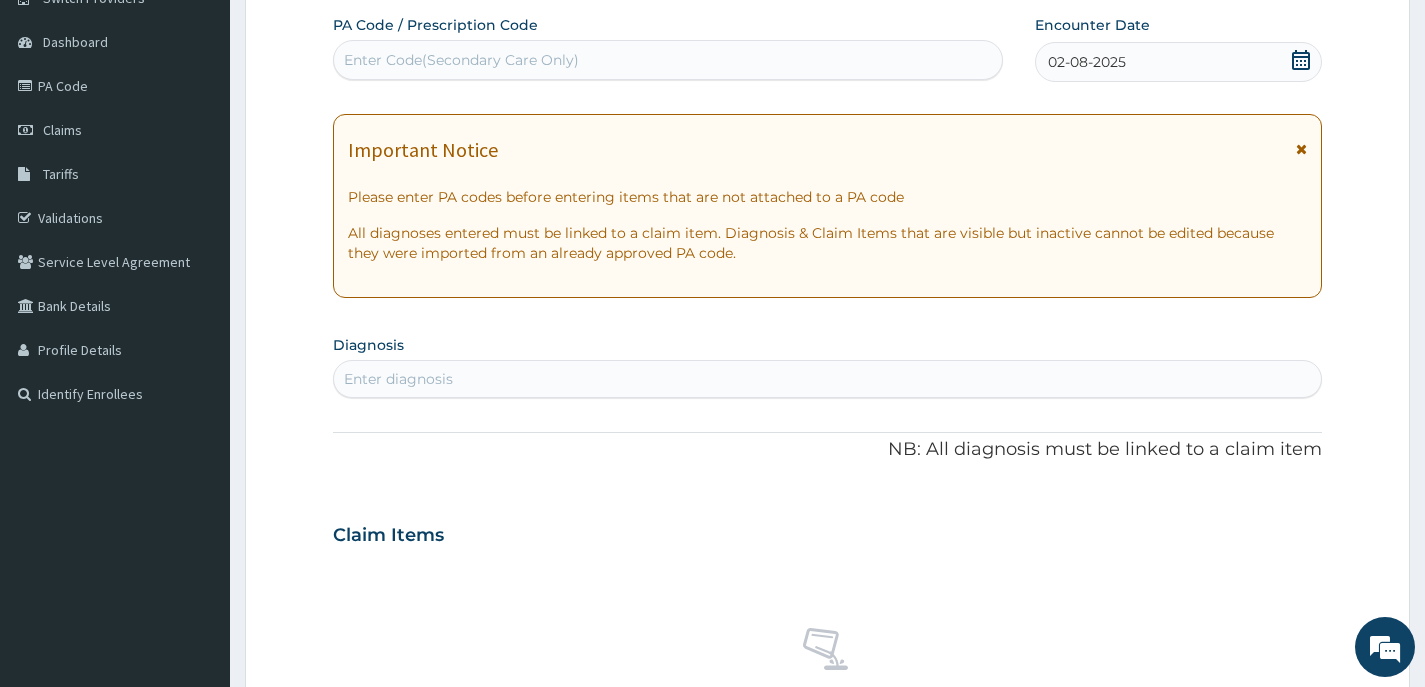 click on "Enter diagnosis" at bounding box center (398, 379) 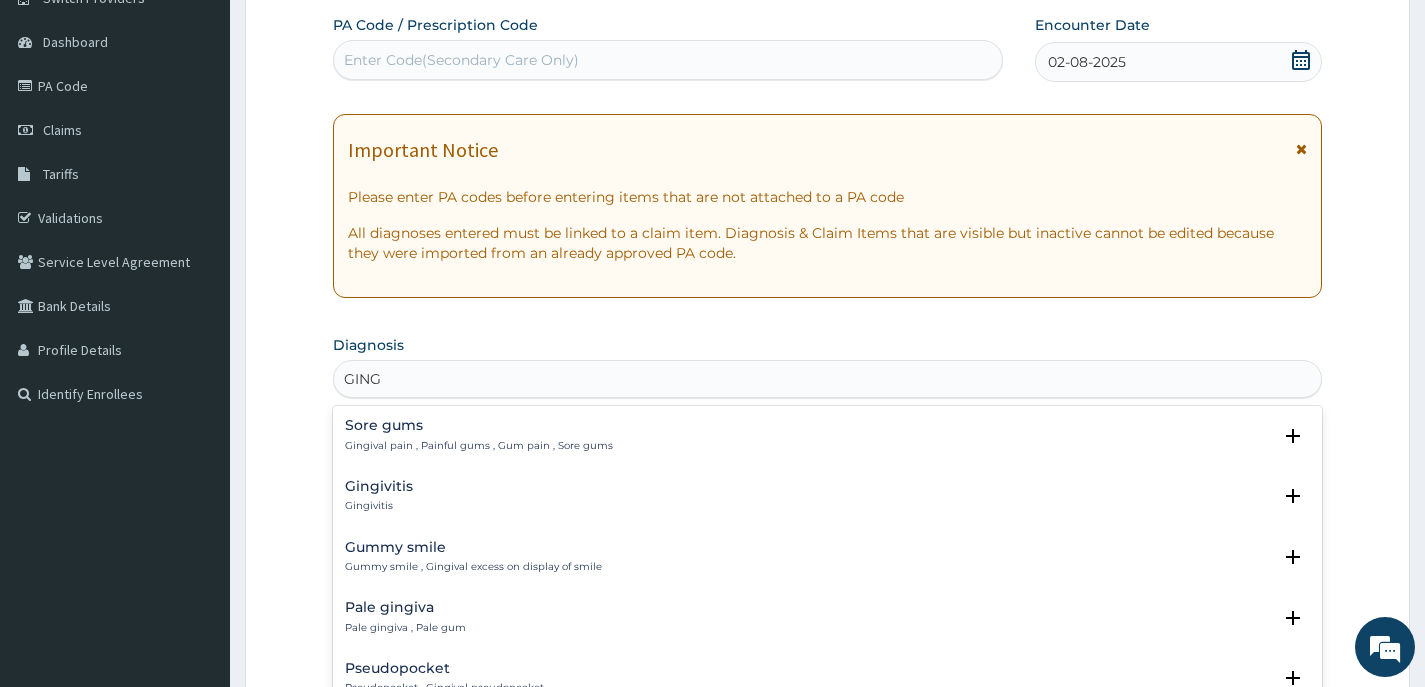 type on "GINGI" 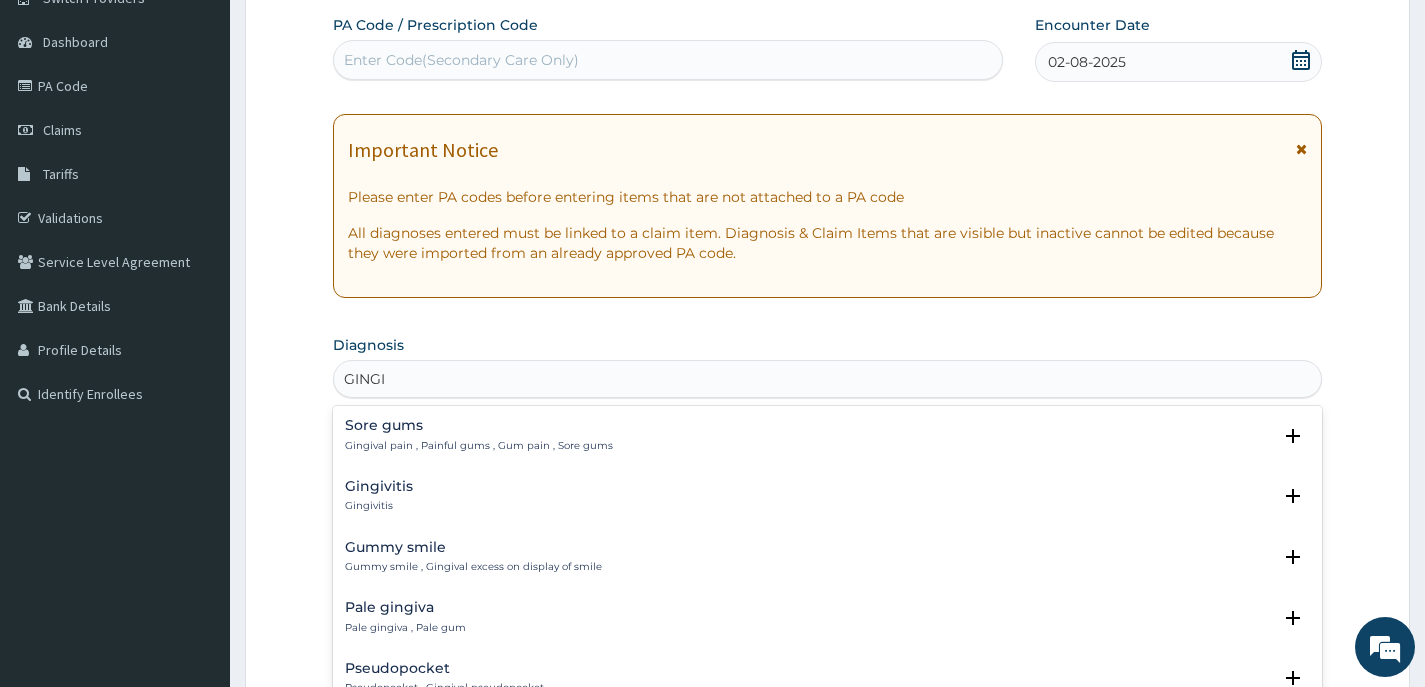 click on "Gingivitis" at bounding box center [379, 486] 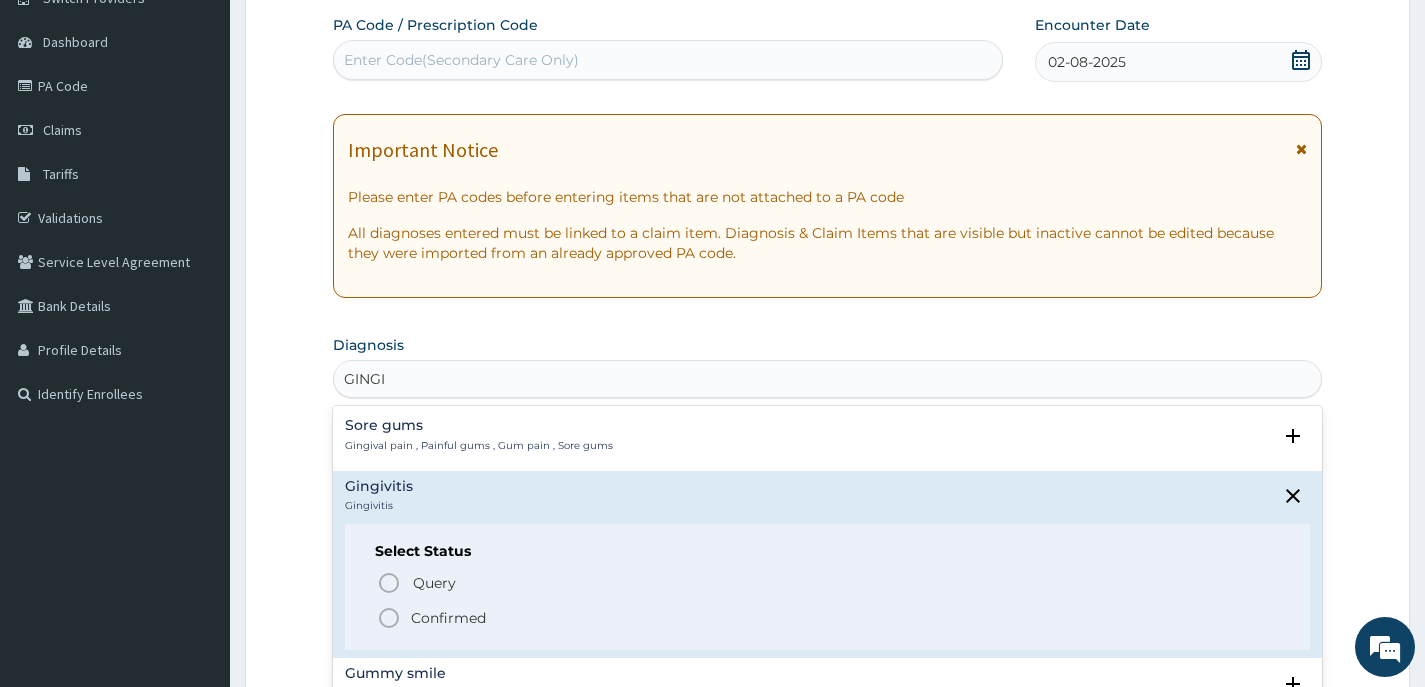 click 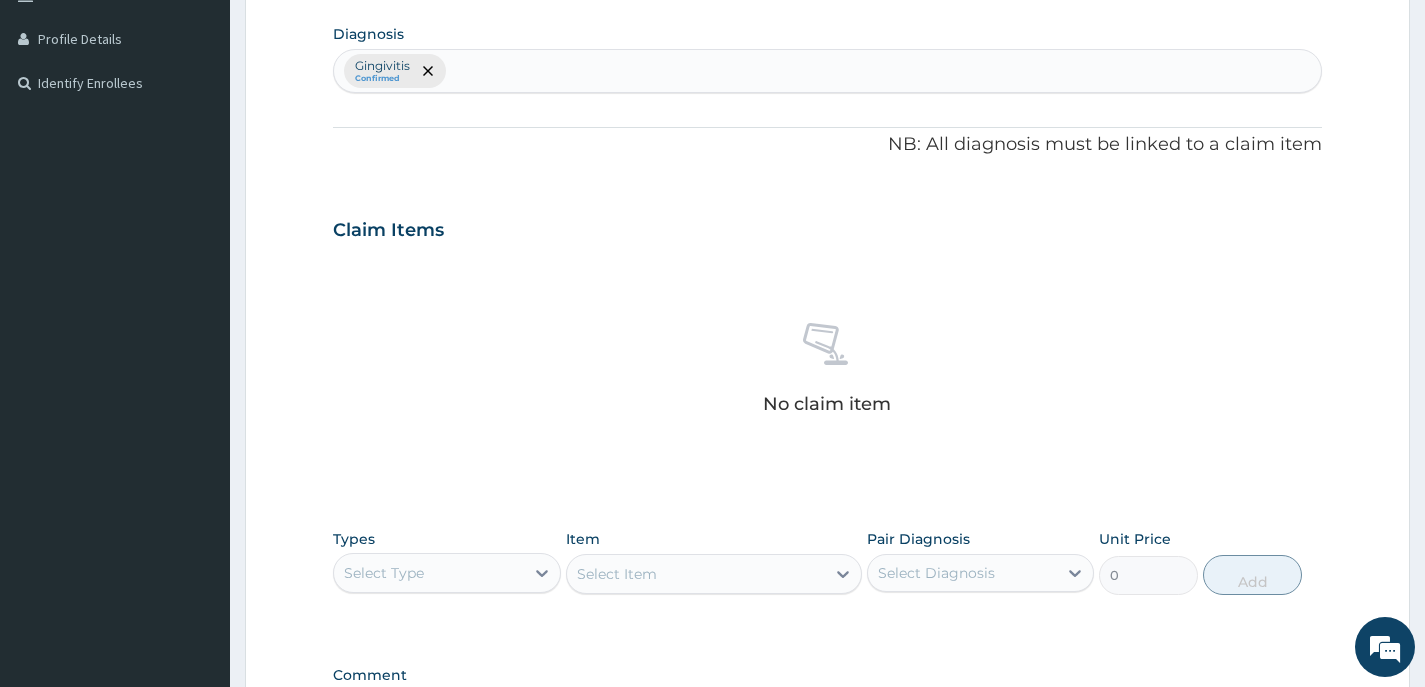 scroll, scrollTop: 576, scrollLeft: 0, axis: vertical 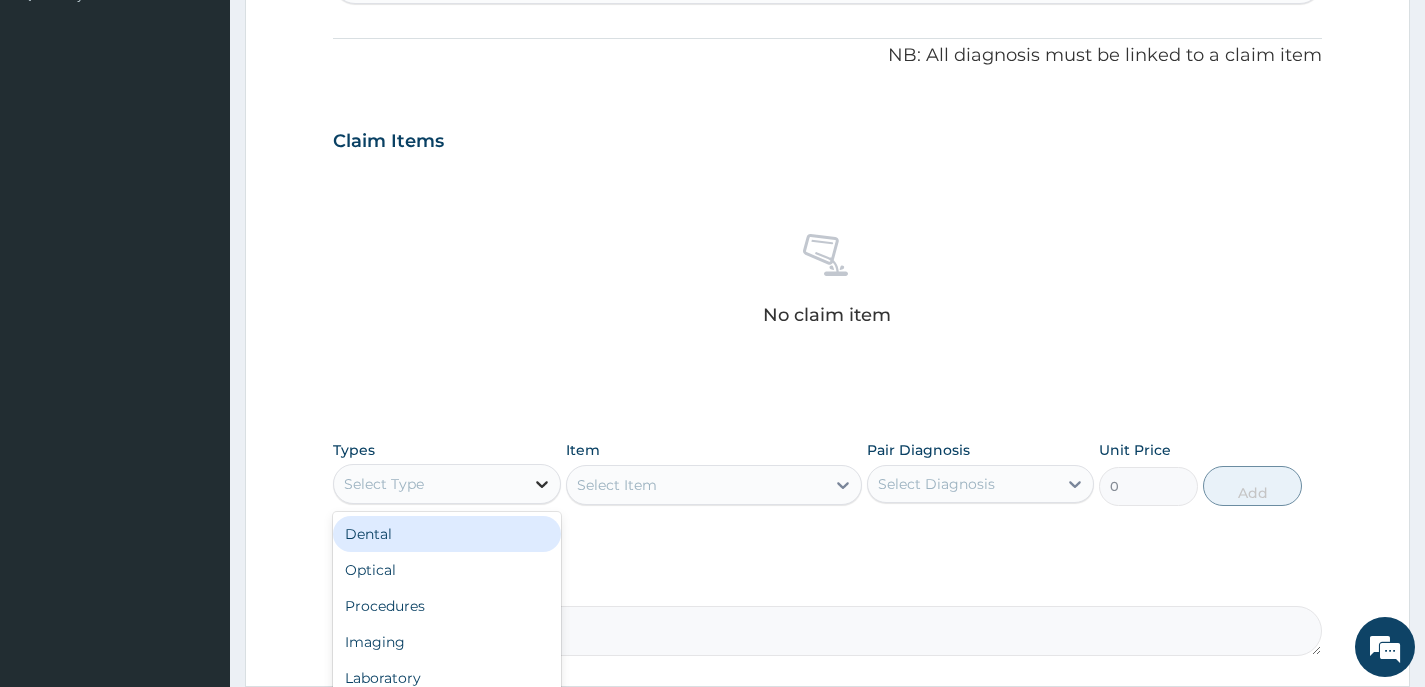 click 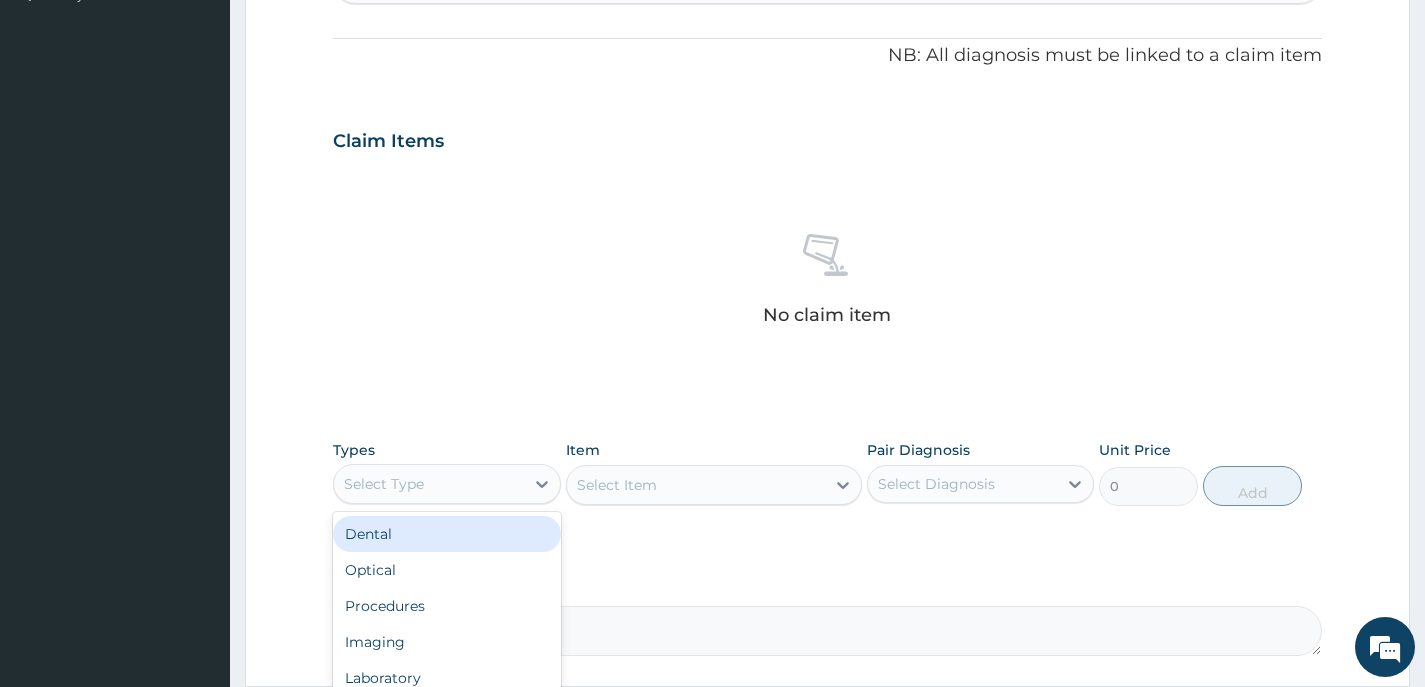 click on "Dental" at bounding box center (446, 534) 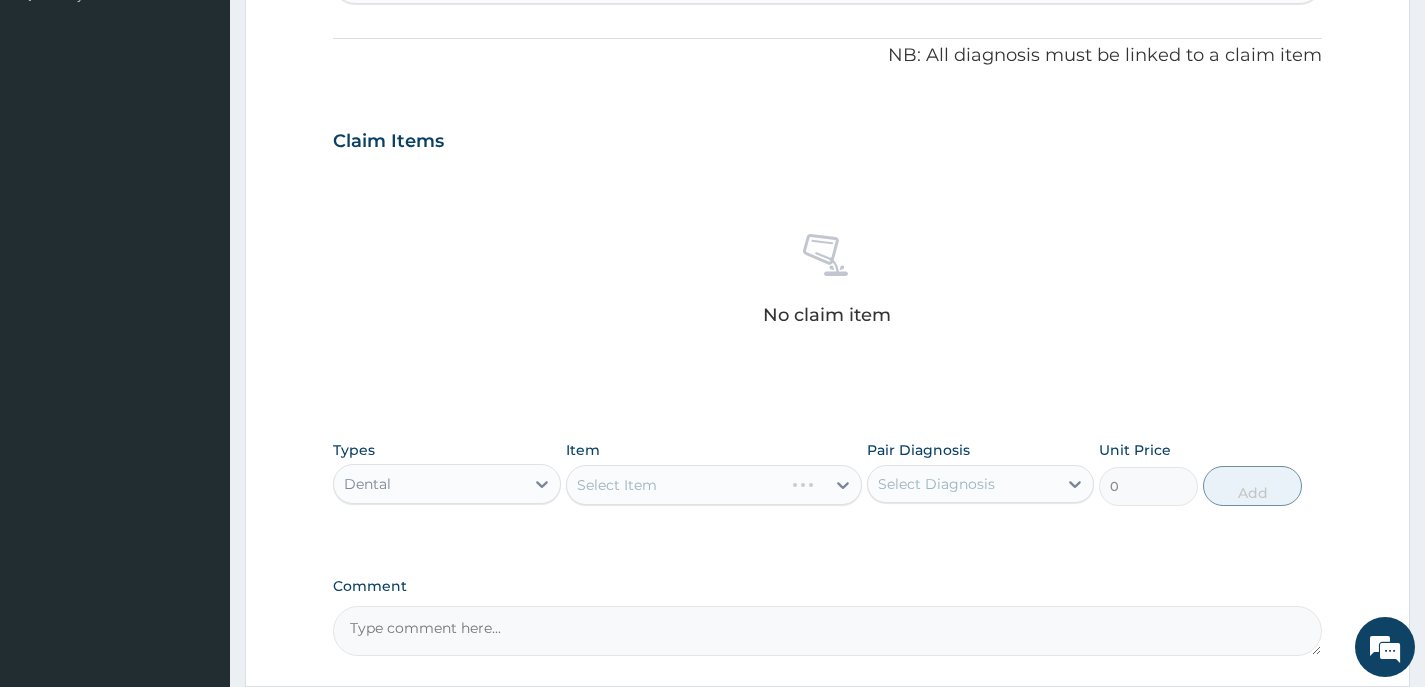 click on "Select Item" at bounding box center (714, 485) 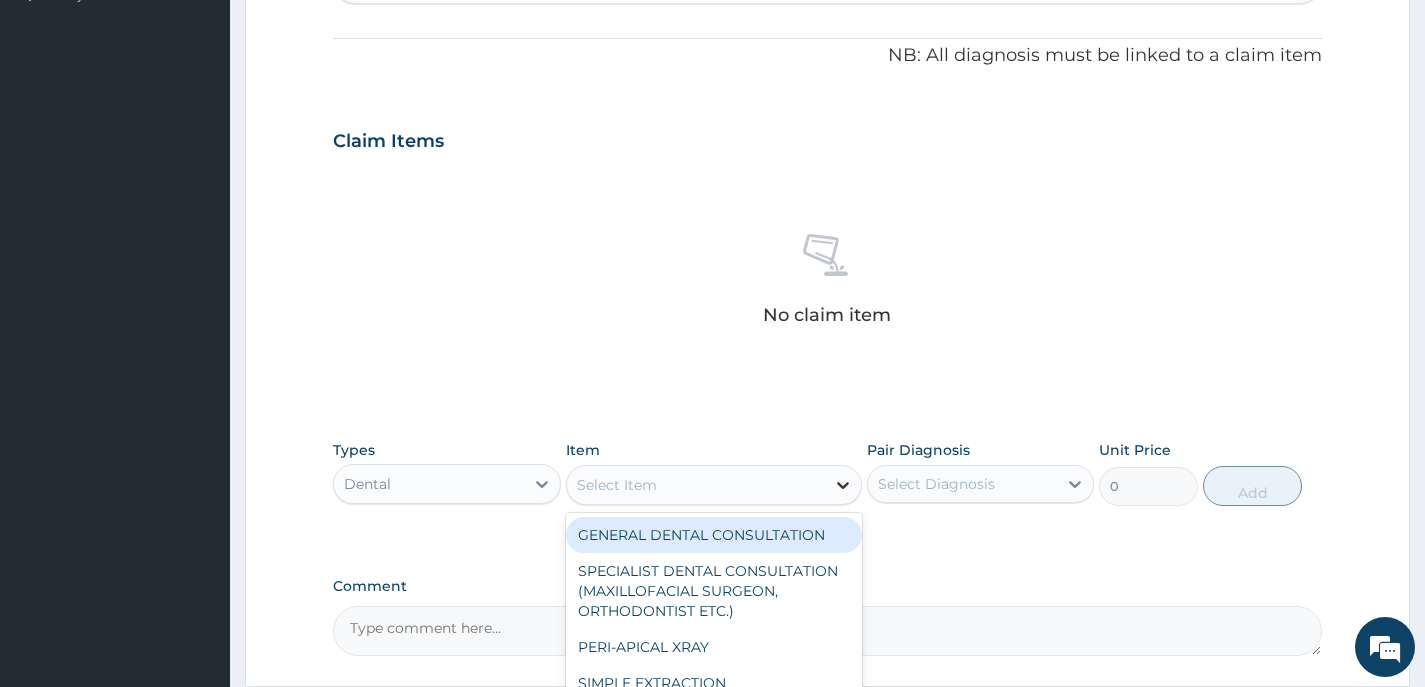 click 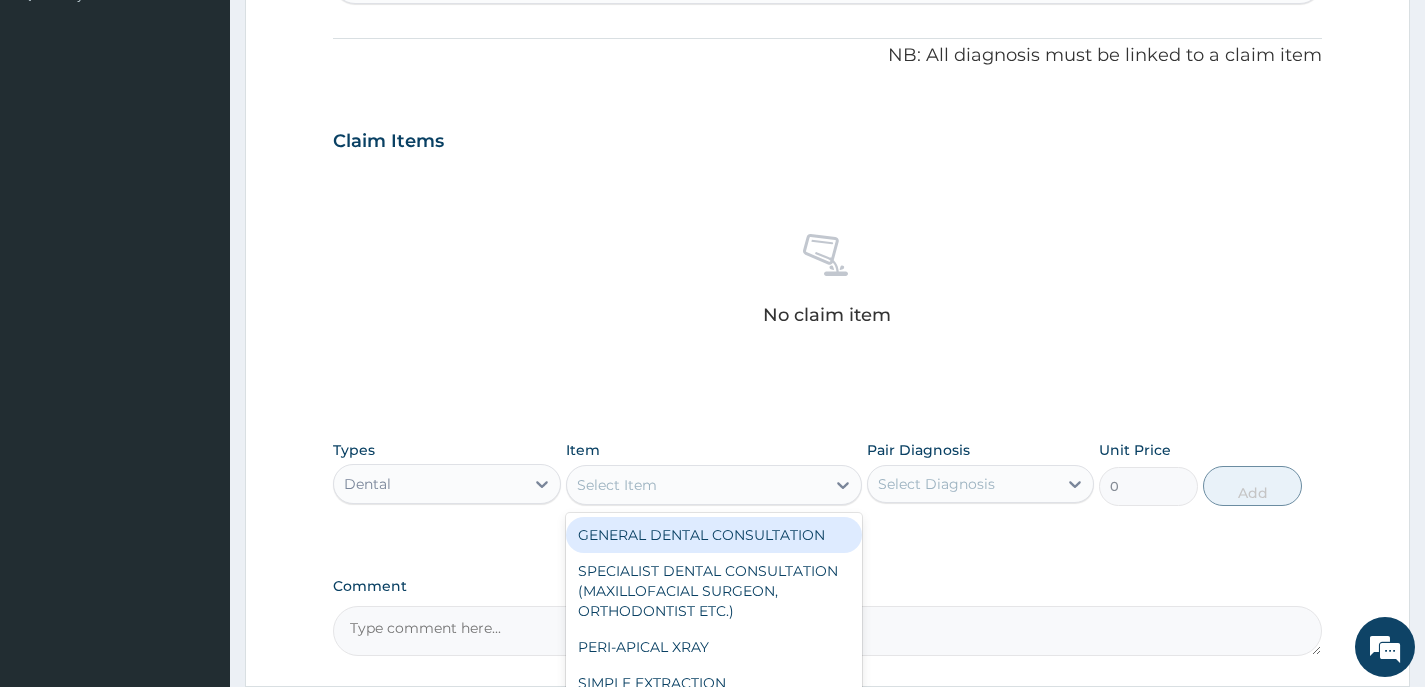 click on "GENERAL DENTAL CONSULTATION" at bounding box center [714, 535] 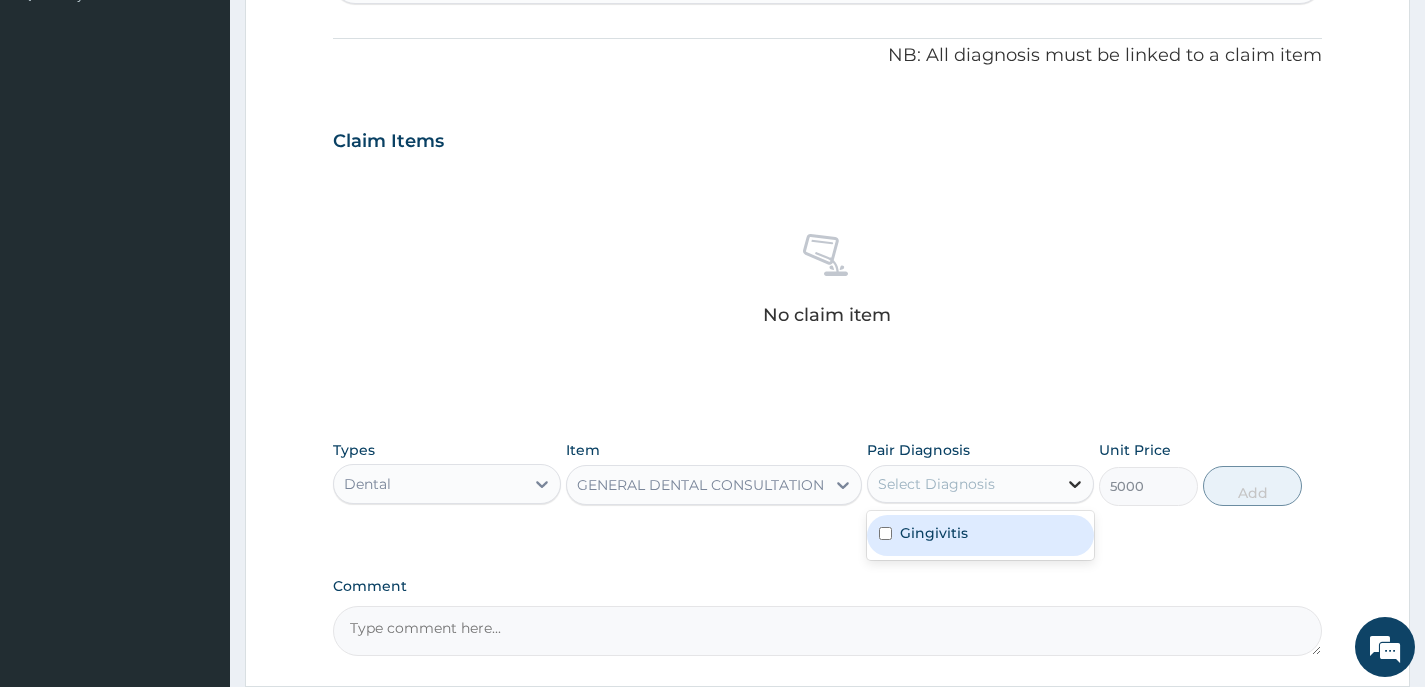 click 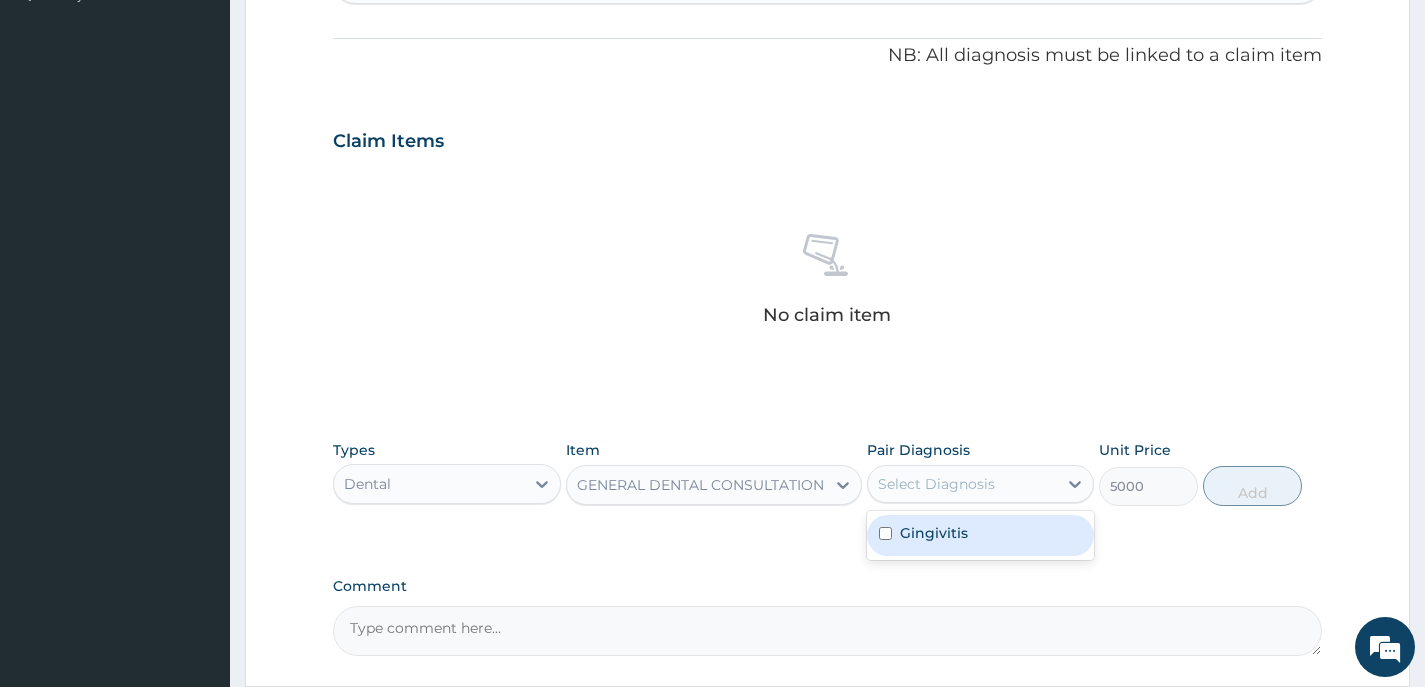 click on "Gingivitis" at bounding box center [980, 535] 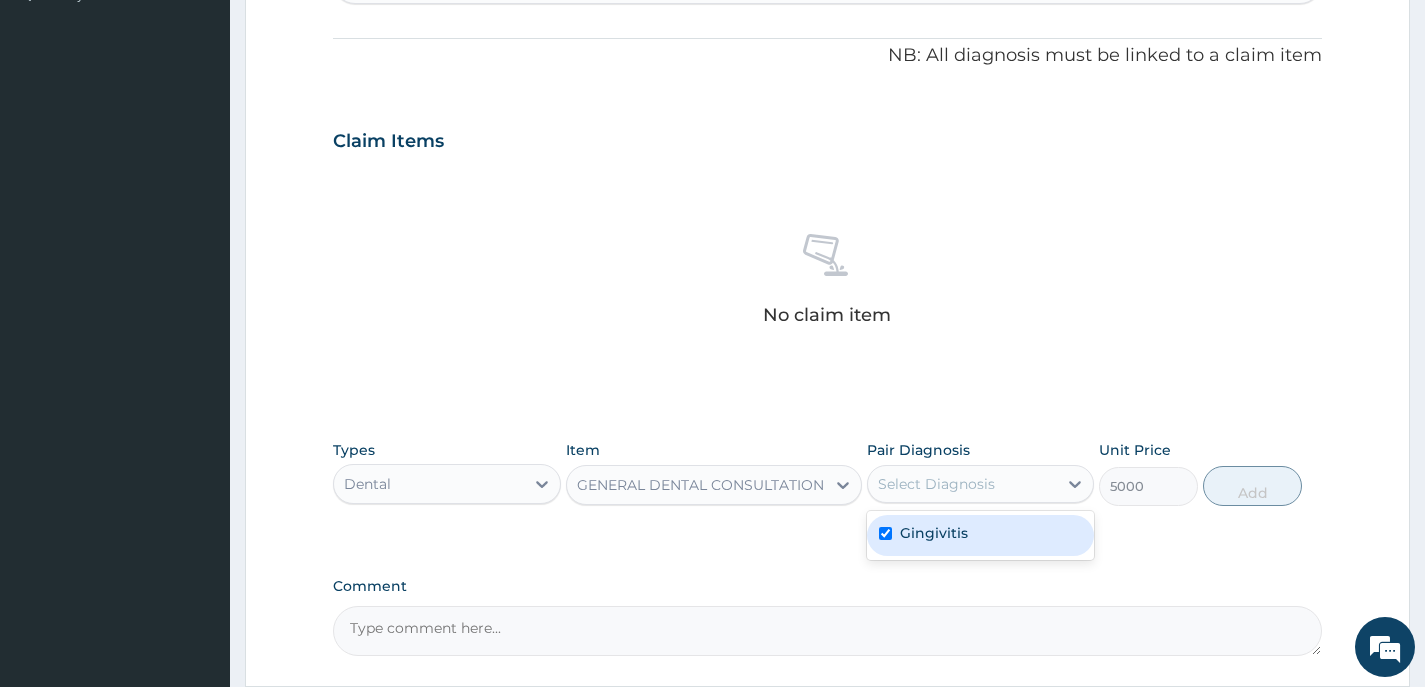 checkbox on "true" 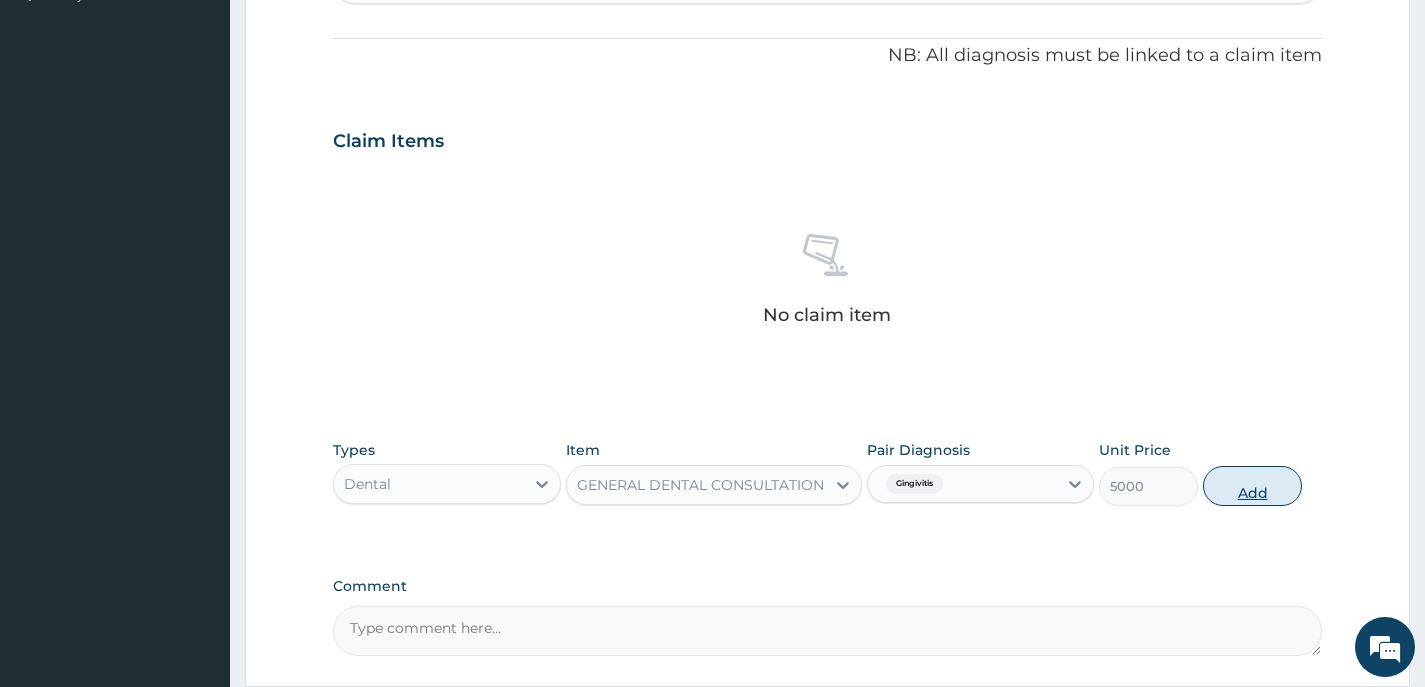 click on "Add" at bounding box center (1252, 486) 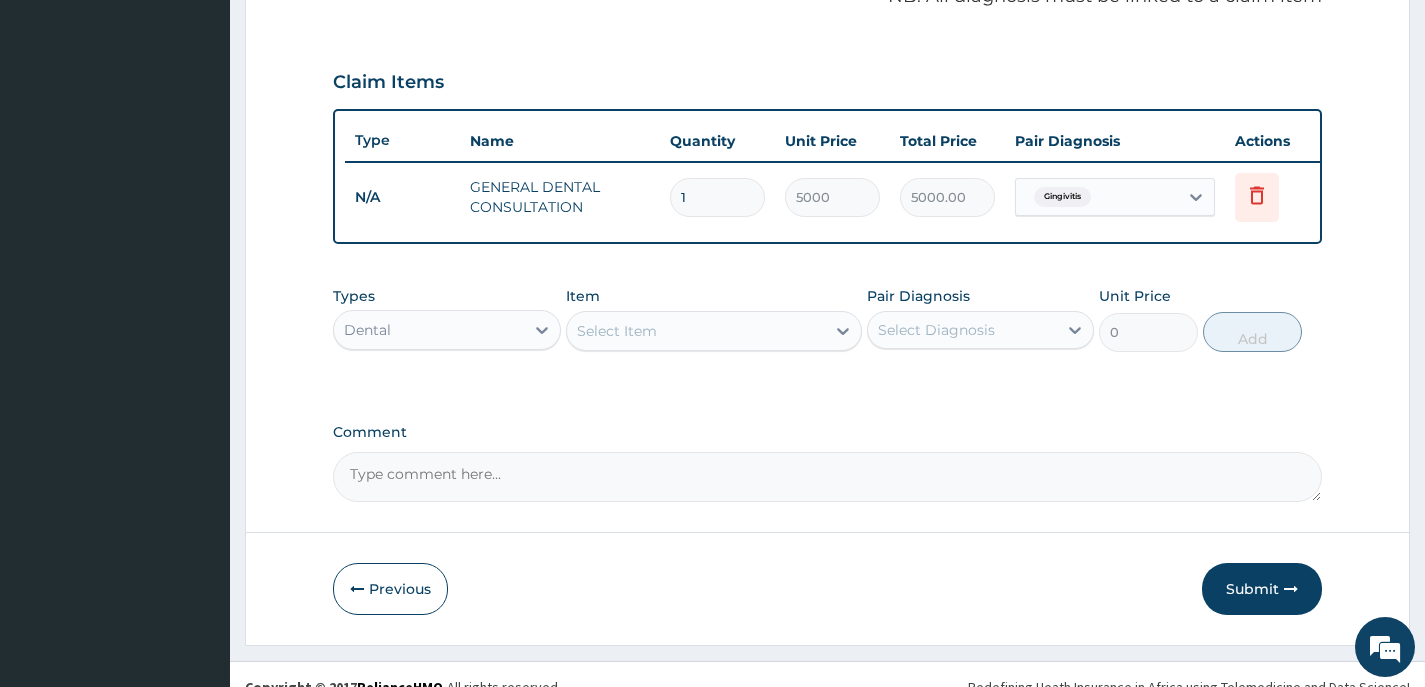 scroll, scrollTop: 675, scrollLeft: 0, axis: vertical 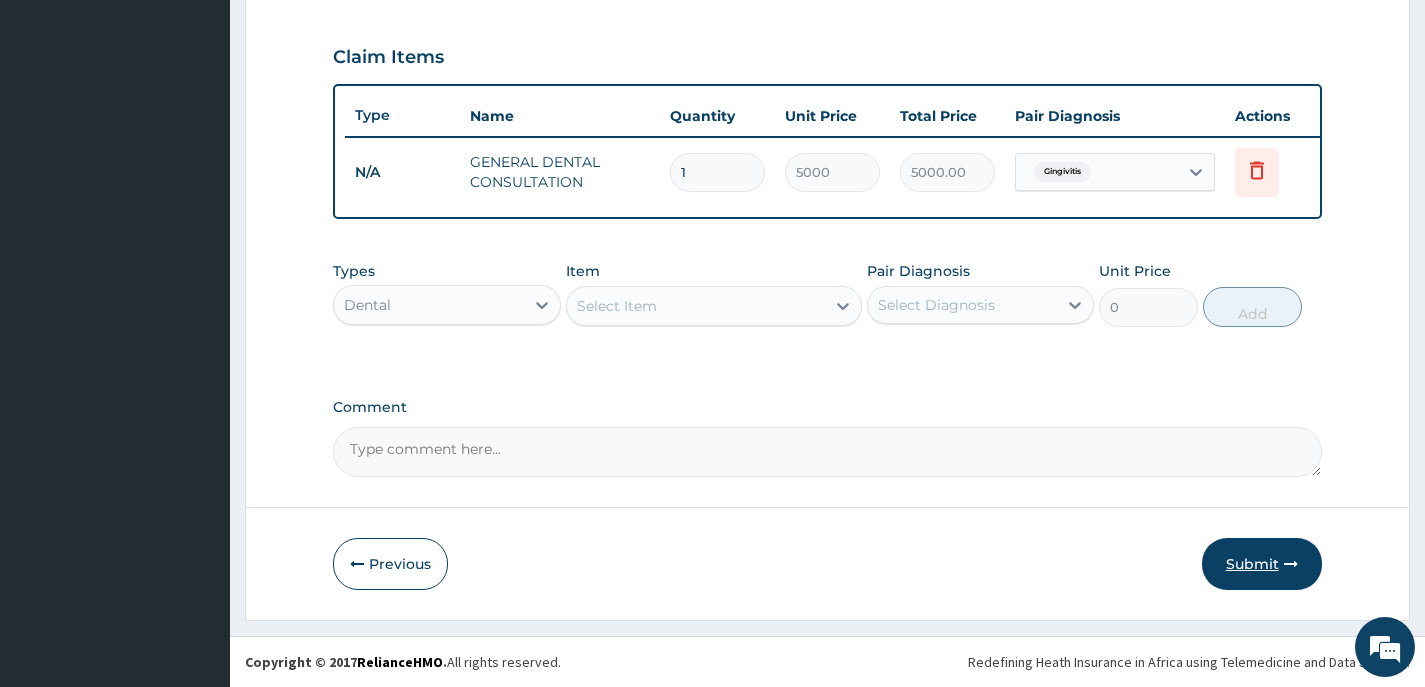 click on "Submit" at bounding box center [1262, 564] 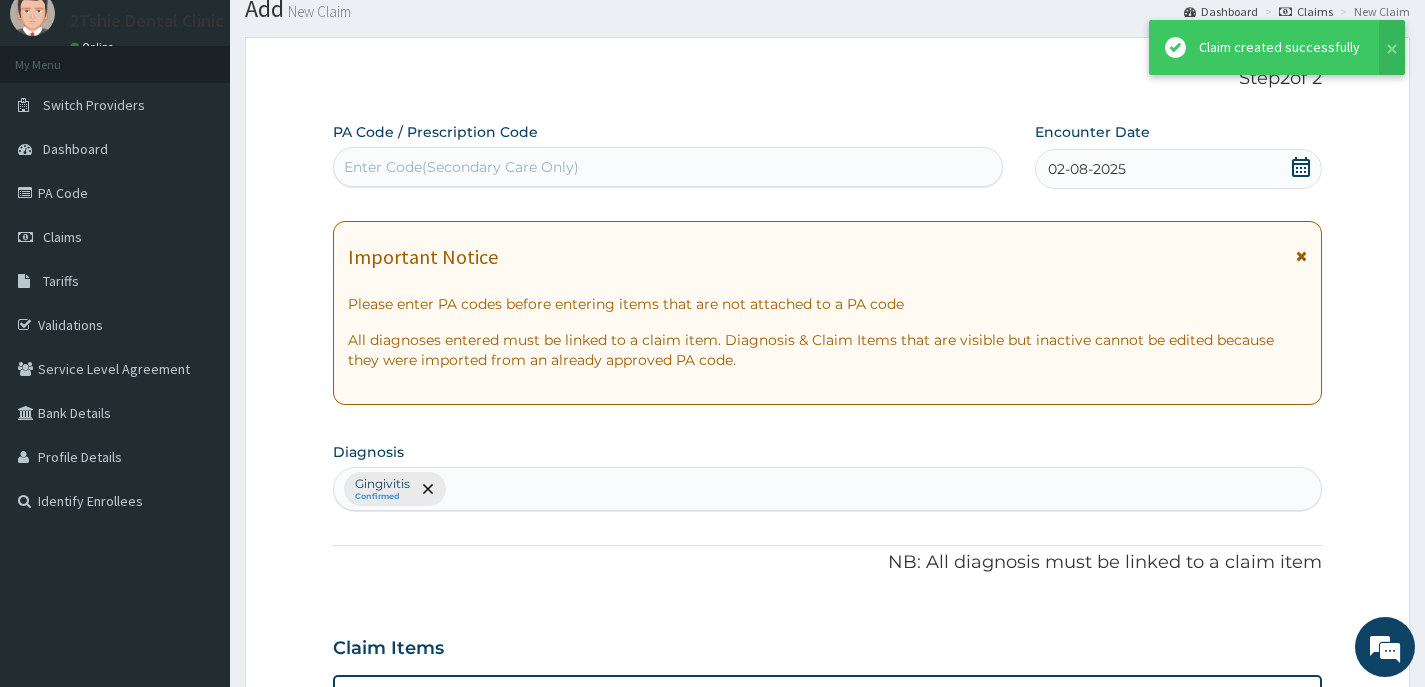 scroll, scrollTop: 675, scrollLeft: 0, axis: vertical 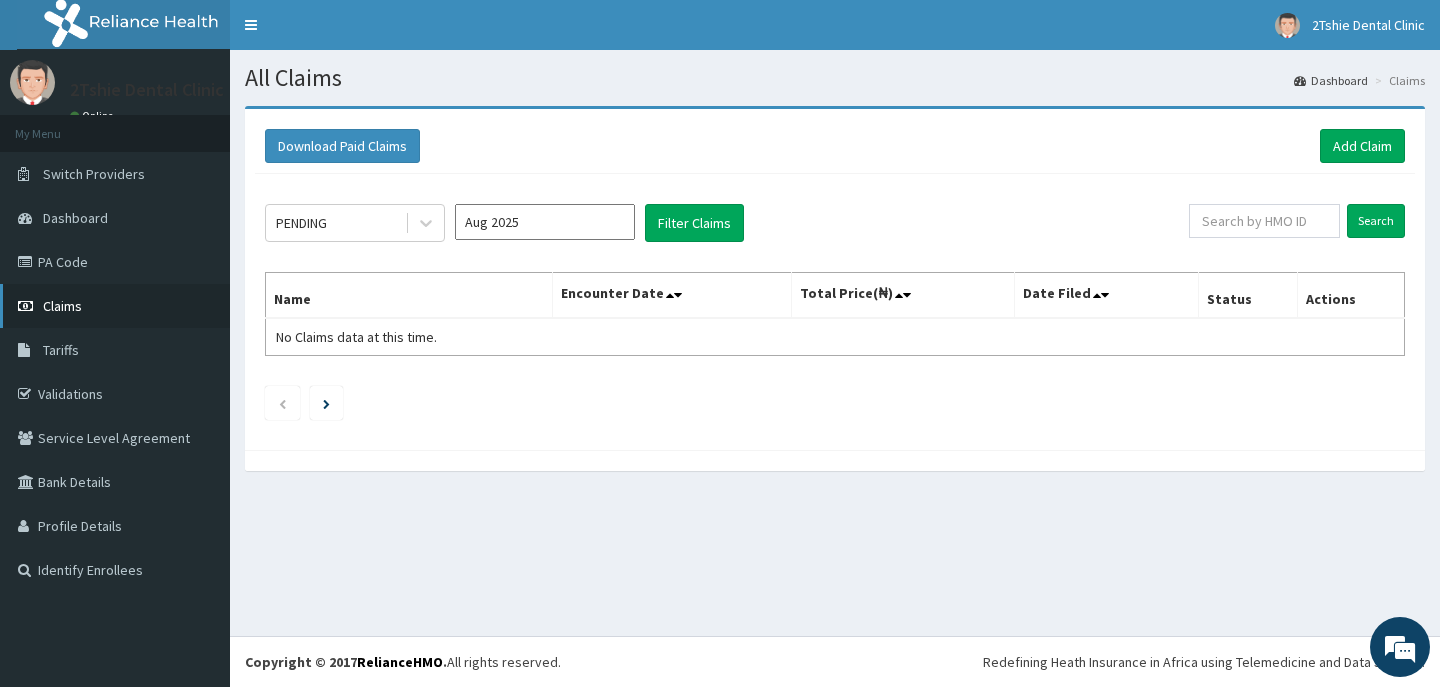 click on "Claims" at bounding box center (62, 306) 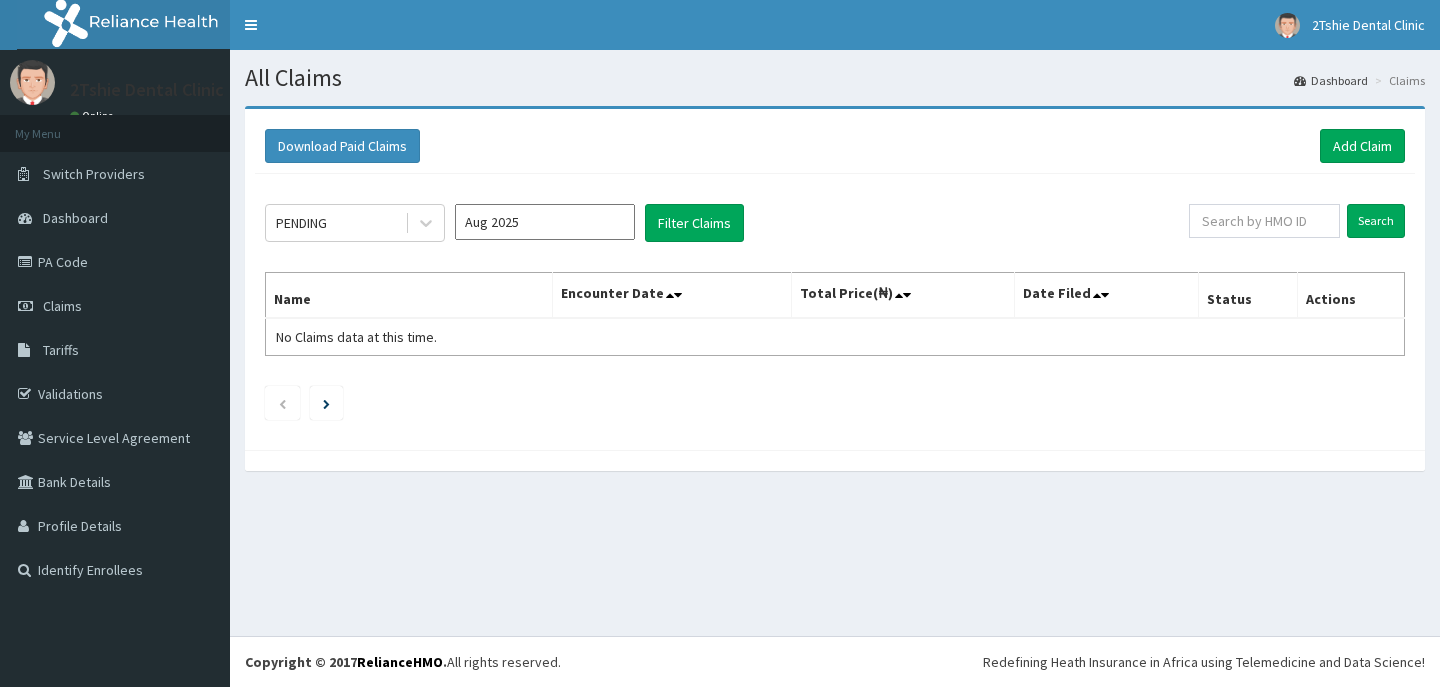 scroll, scrollTop: 0, scrollLeft: 0, axis: both 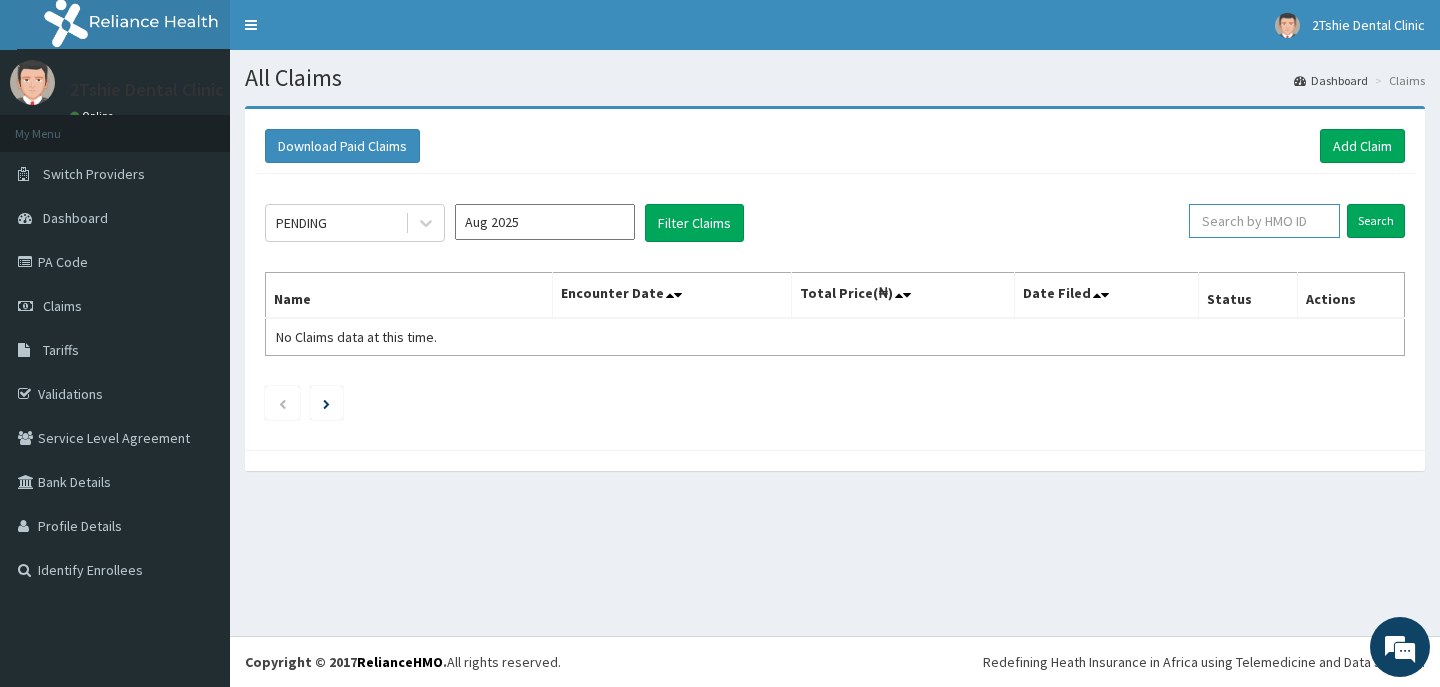 click at bounding box center (1264, 221) 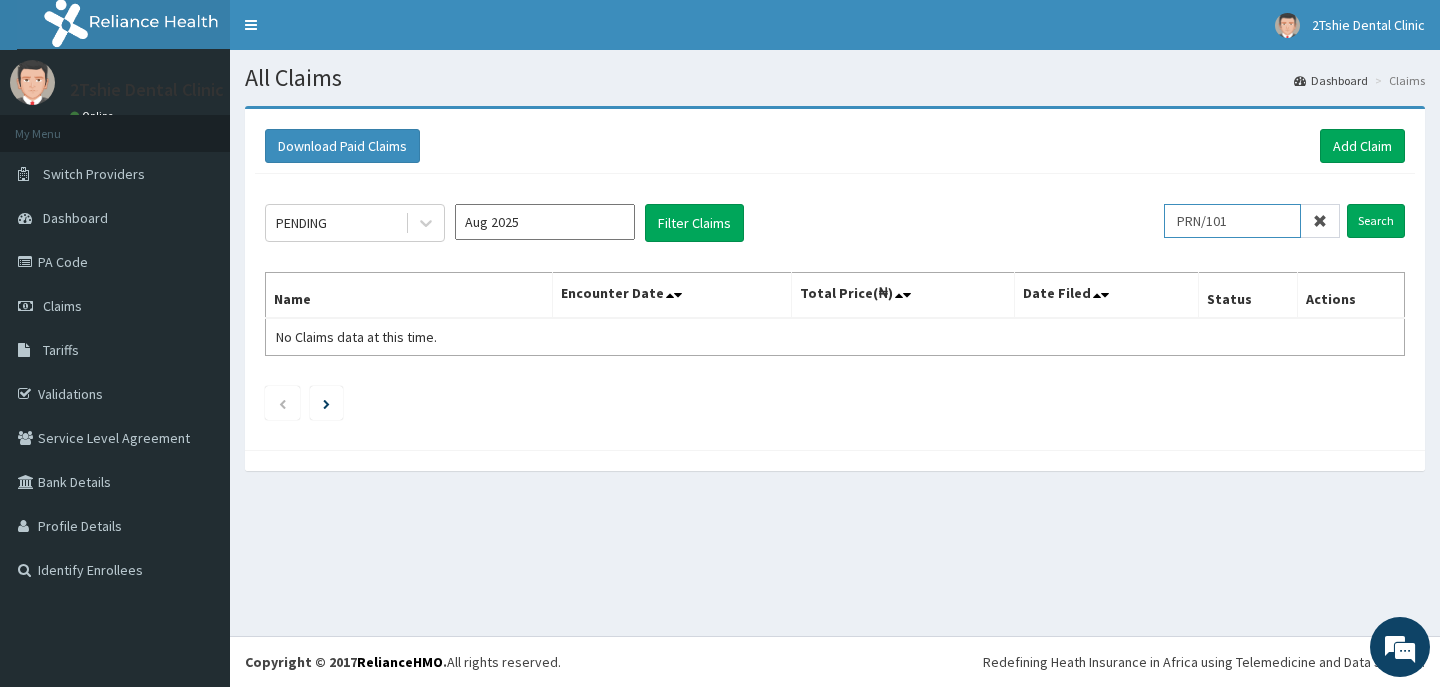 scroll, scrollTop: 0, scrollLeft: 0, axis: both 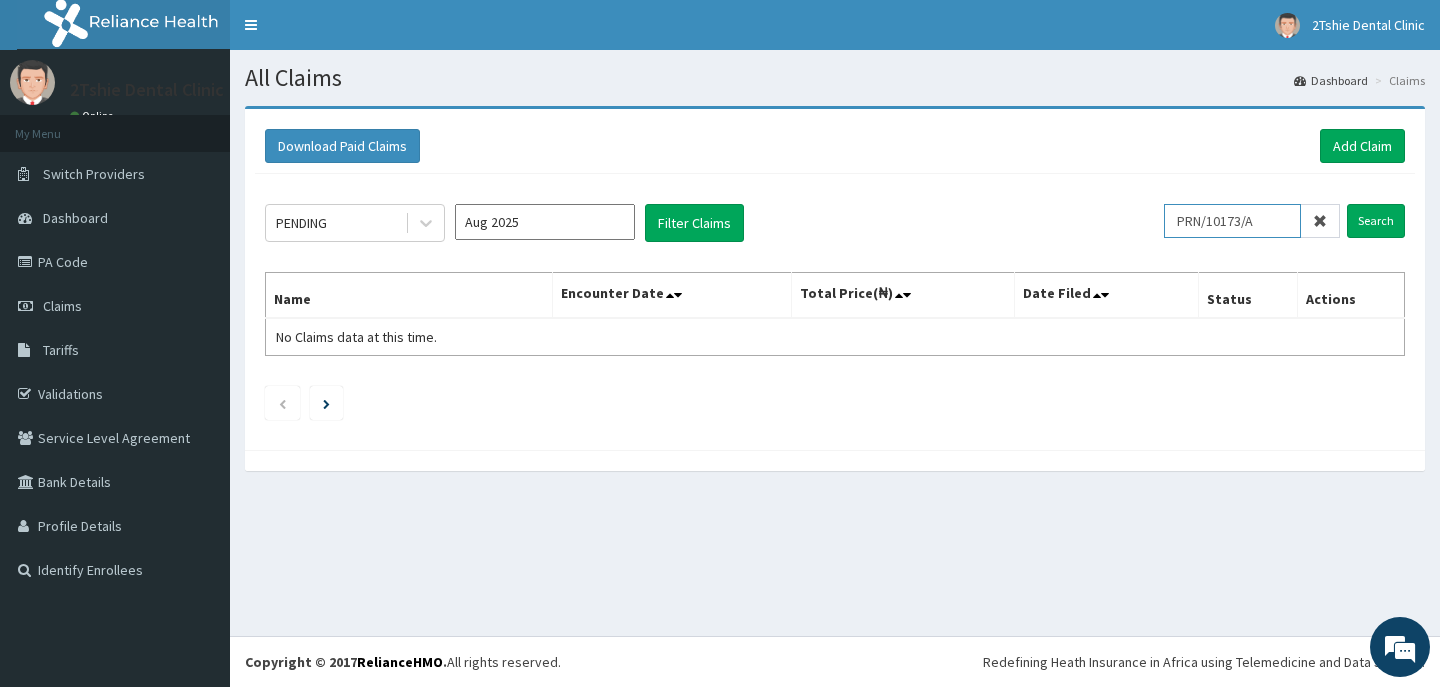 type on "PRN/10173/A" 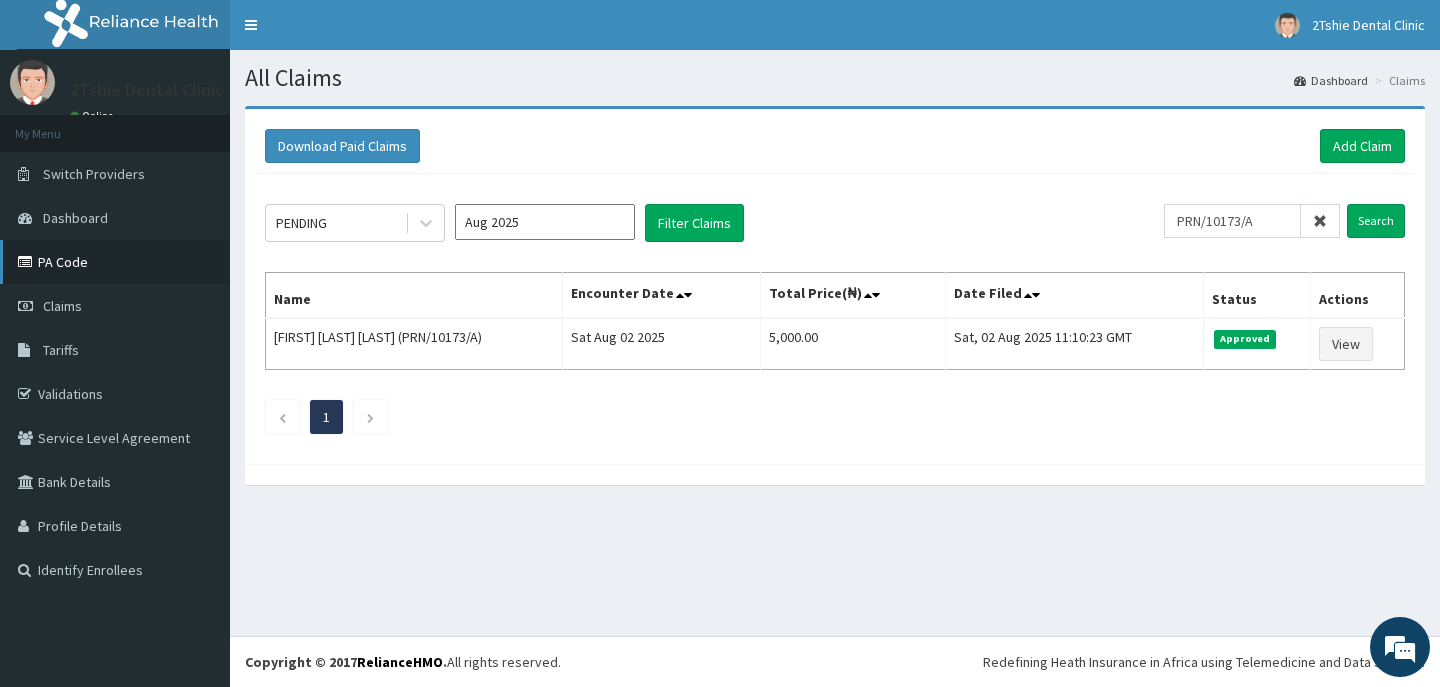 click on "PA Code" at bounding box center [115, 262] 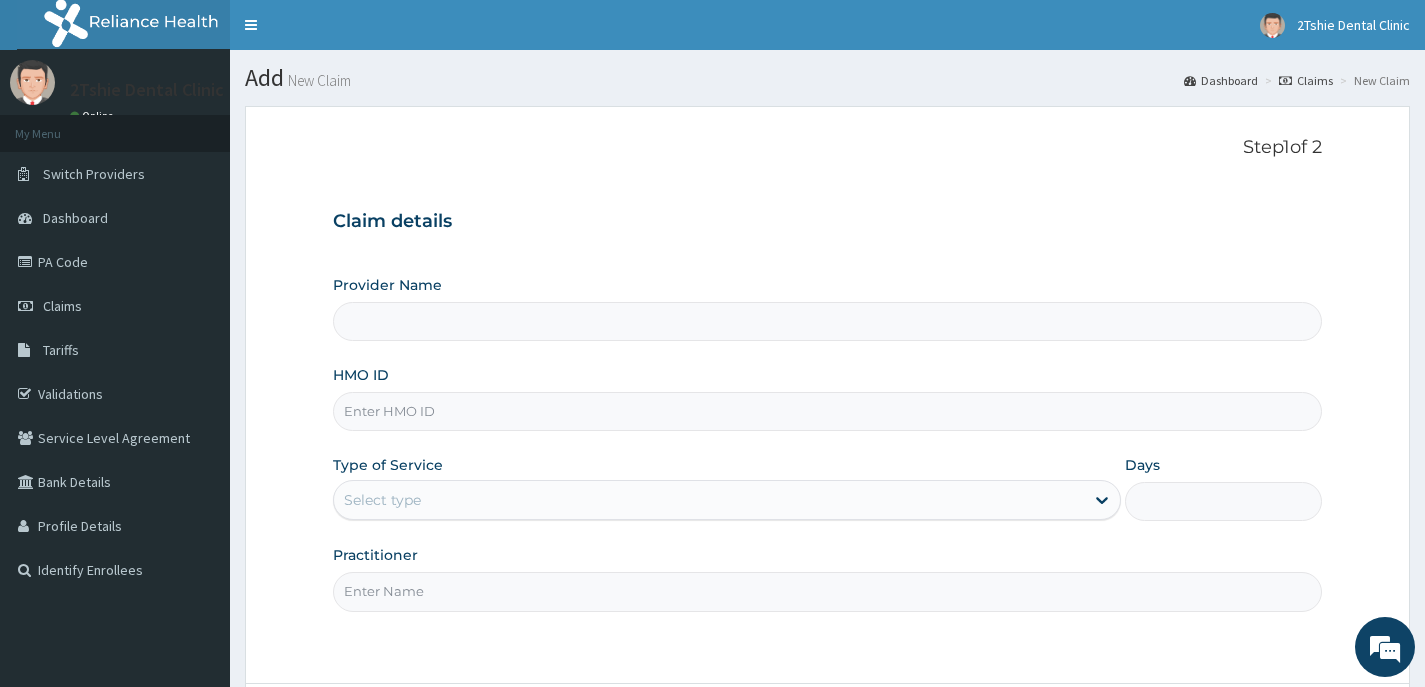 scroll, scrollTop: 0, scrollLeft: 0, axis: both 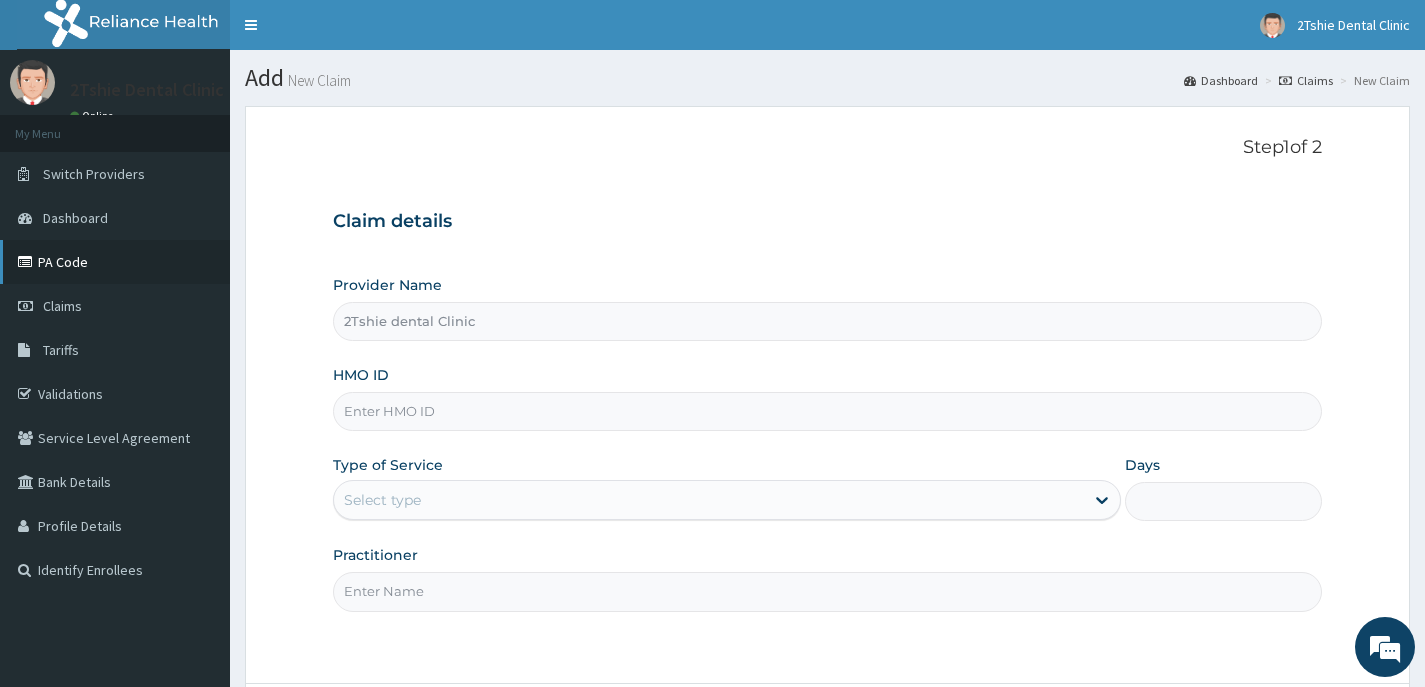 click on "PA Code" at bounding box center (115, 262) 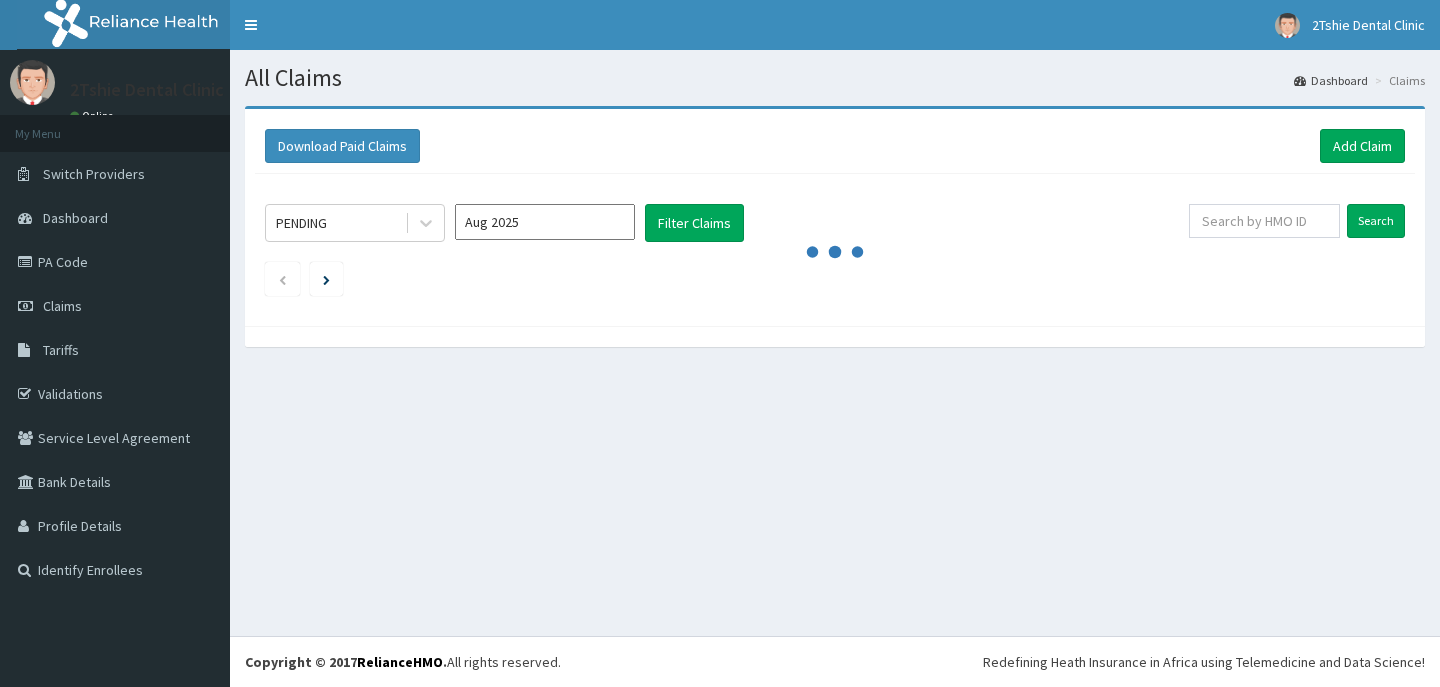 scroll, scrollTop: 0, scrollLeft: 0, axis: both 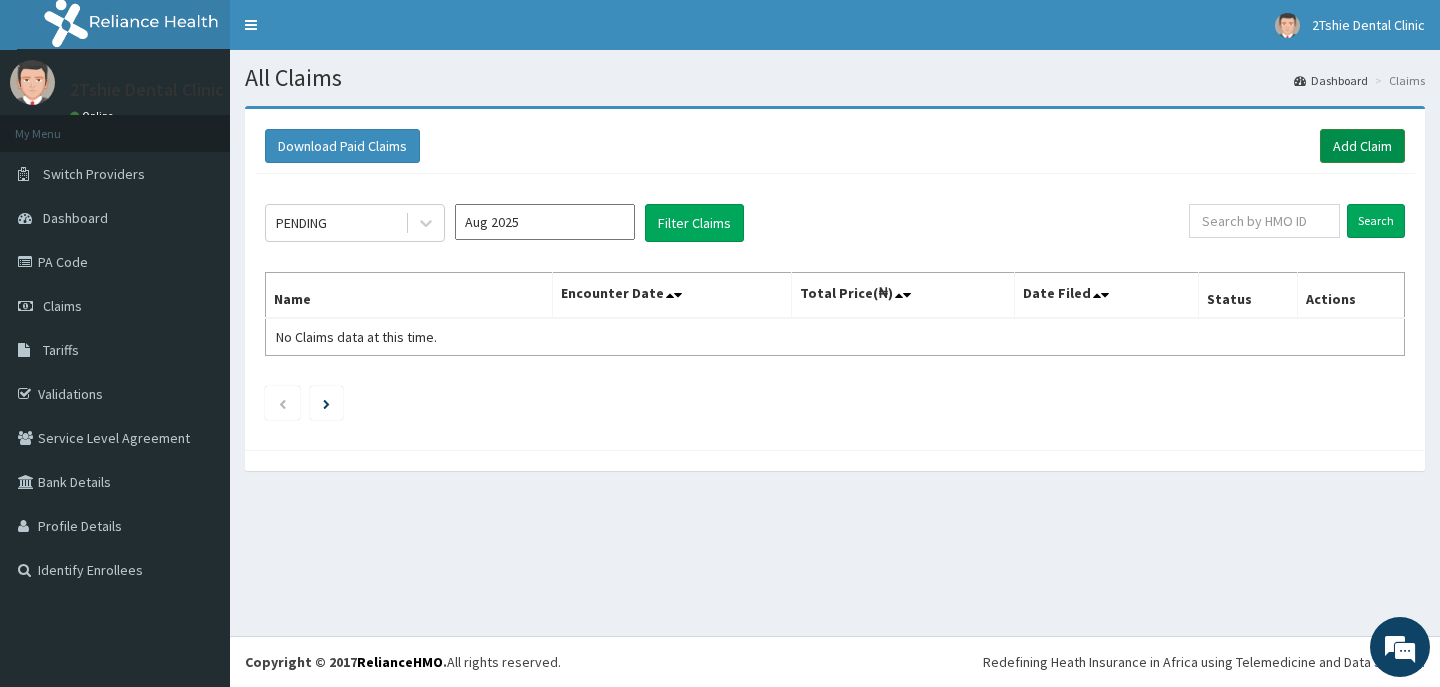 click on "Add Claim" at bounding box center (1362, 146) 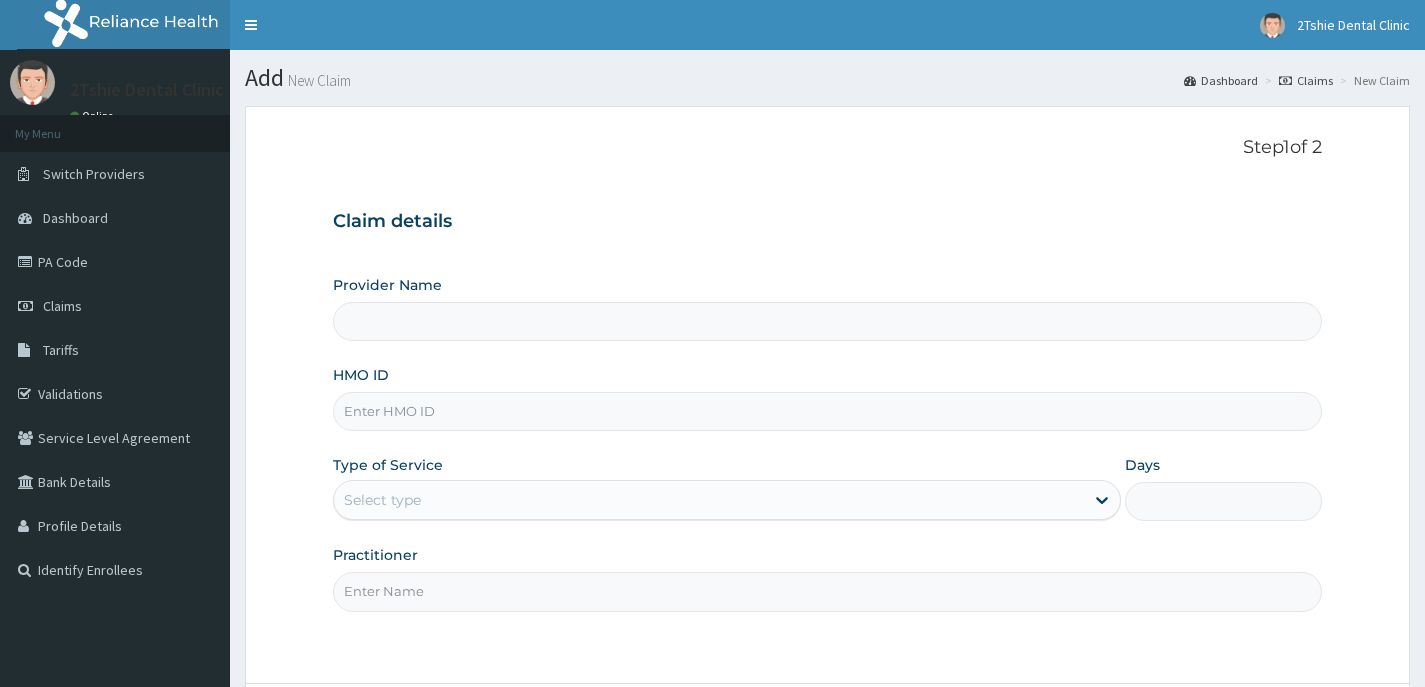 scroll, scrollTop: 0, scrollLeft: 0, axis: both 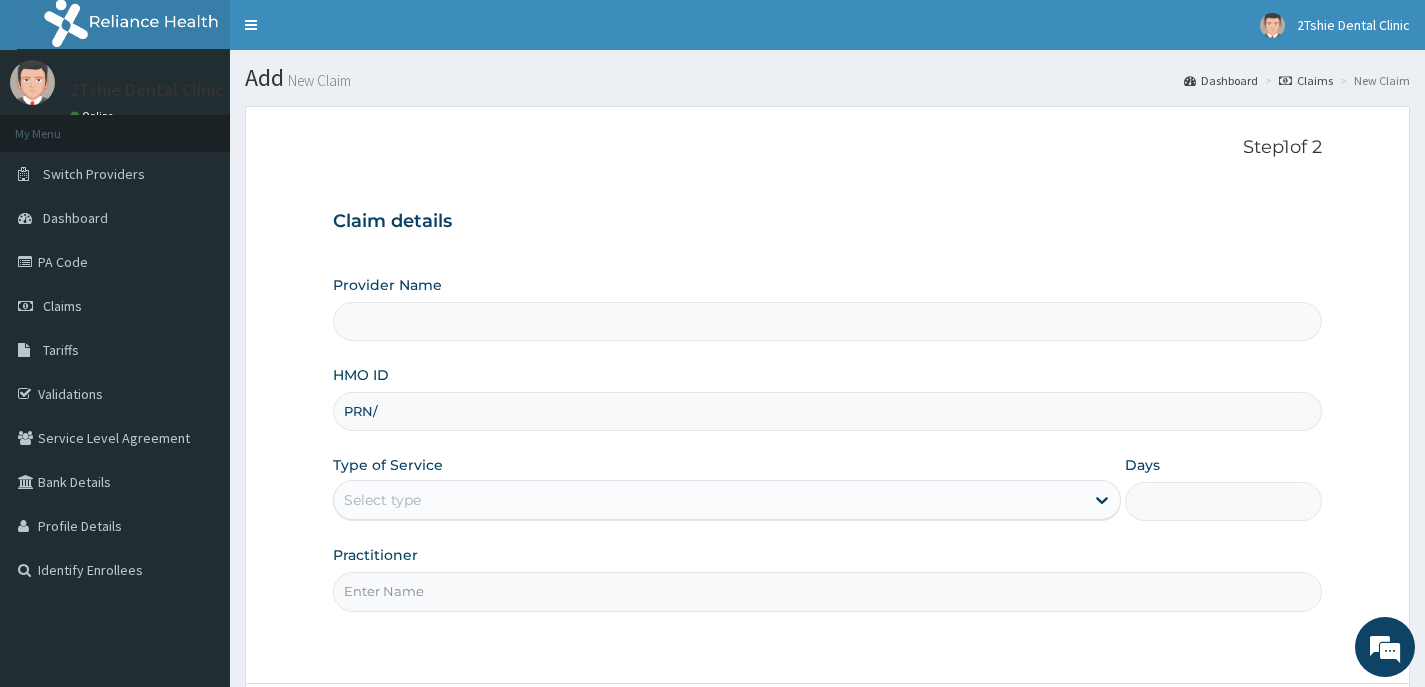 type on "PRN/10173/A" 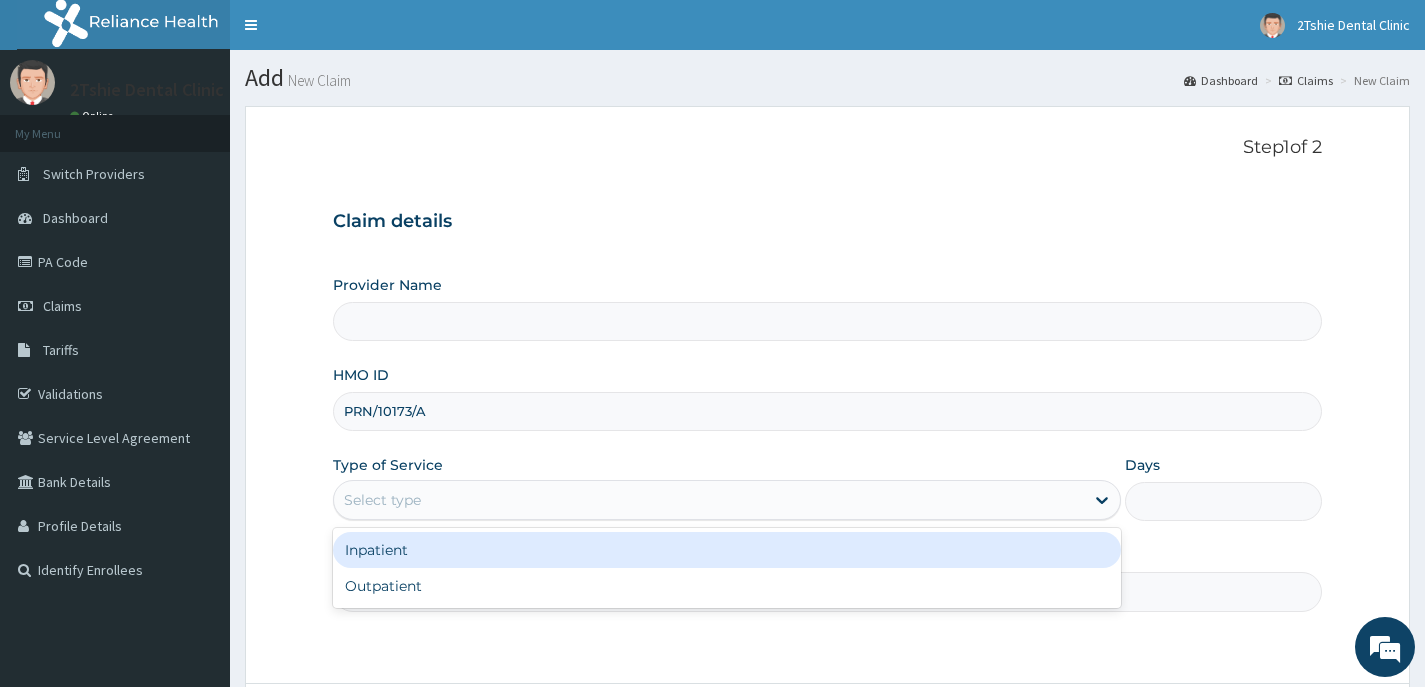 click on "Select type" at bounding box center (709, 500) 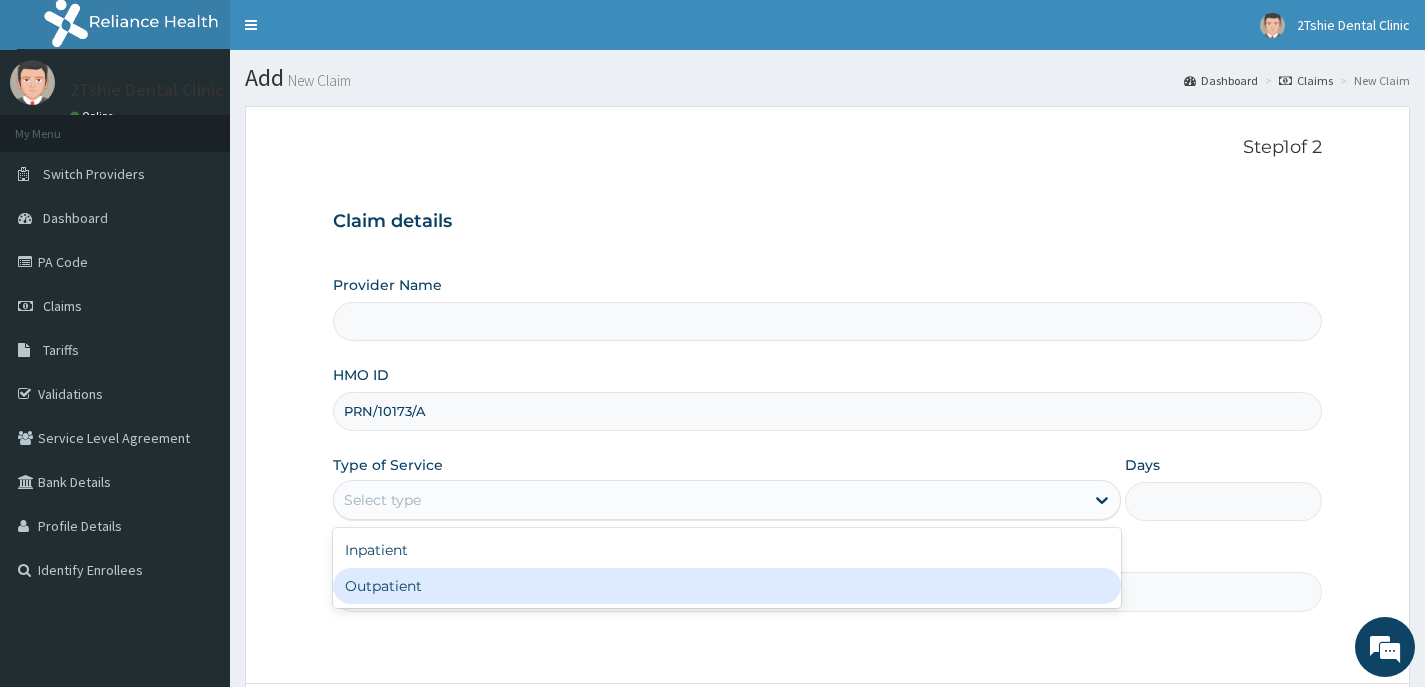 click on "Outpatient" at bounding box center [727, 586] 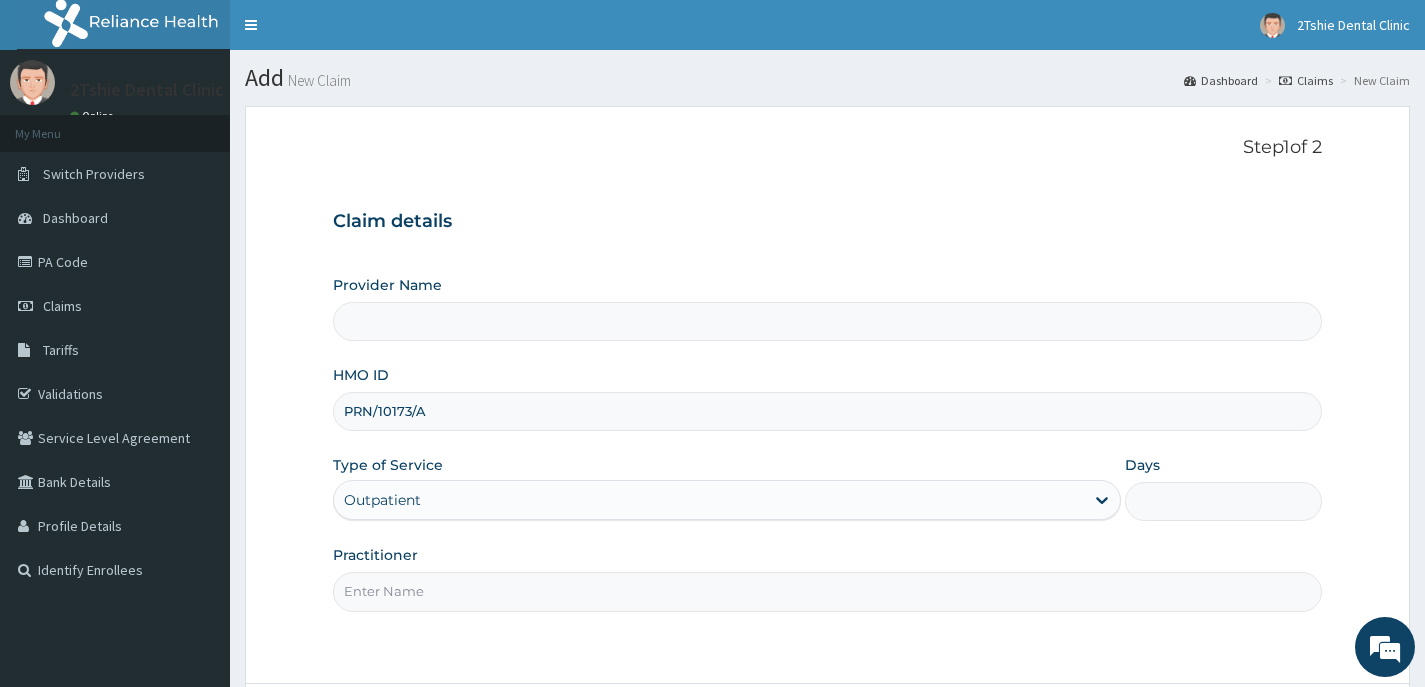 type on "1" 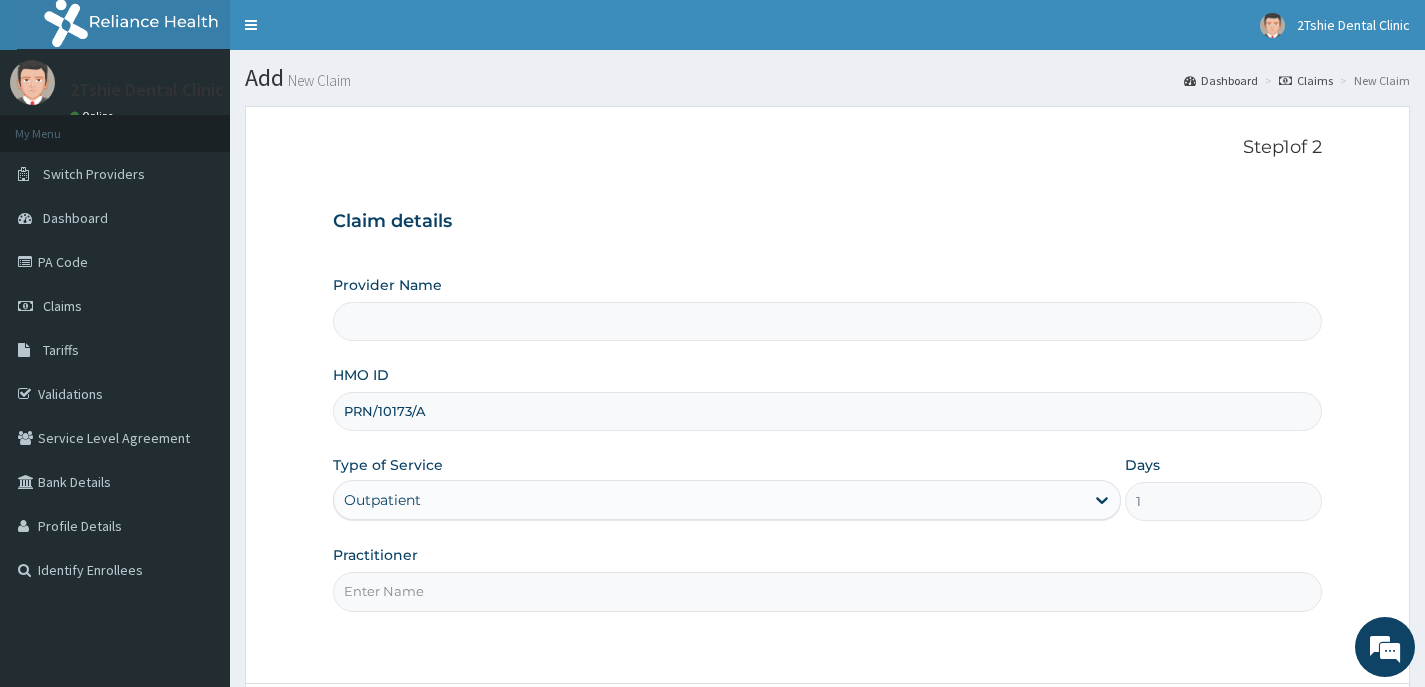 click on "Practitioner" at bounding box center (827, 591) 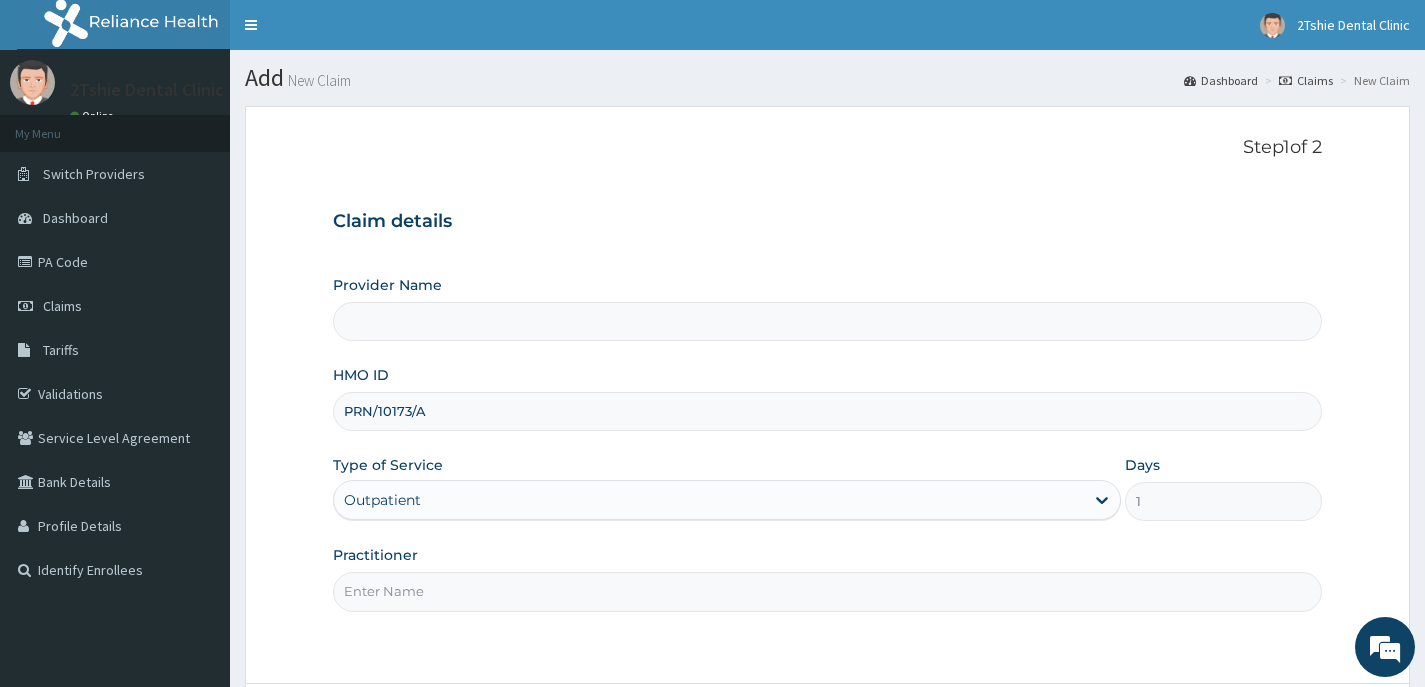 type on "Dr. Timothy" 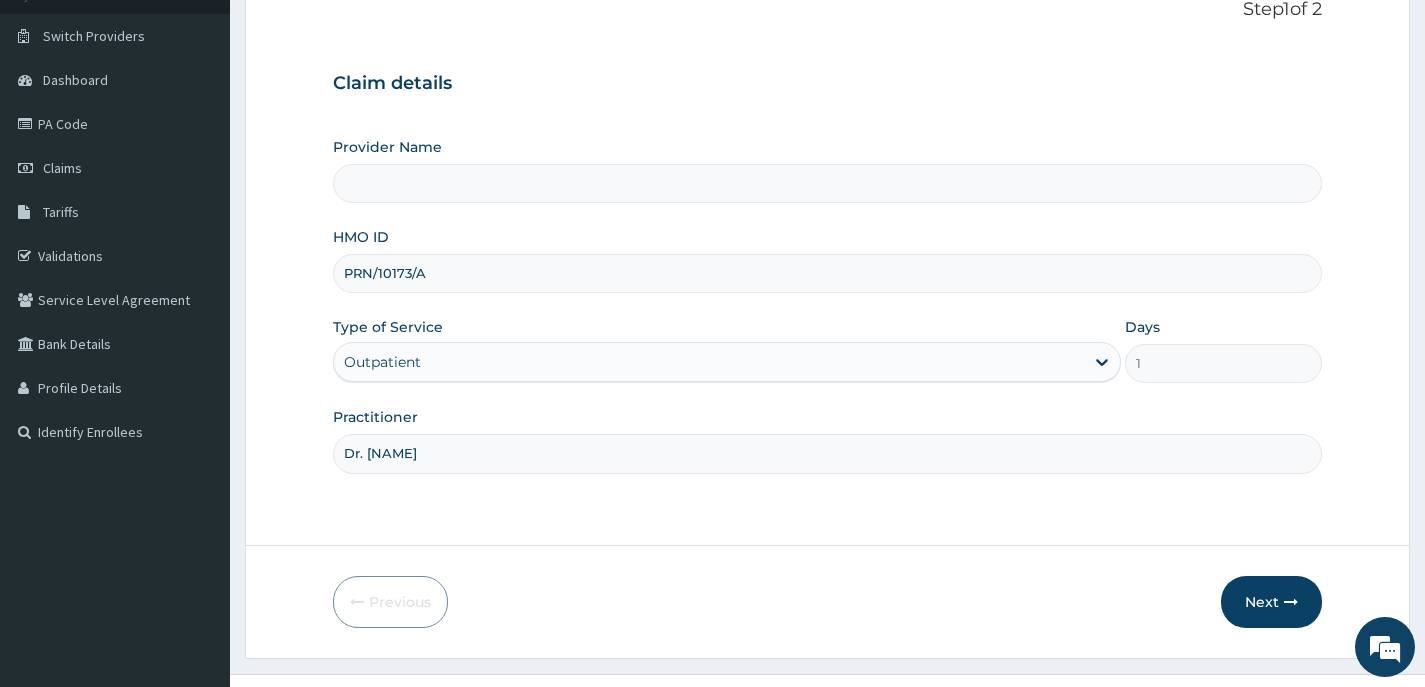 scroll, scrollTop: 176, scrollLeft: 0, axis: vertical 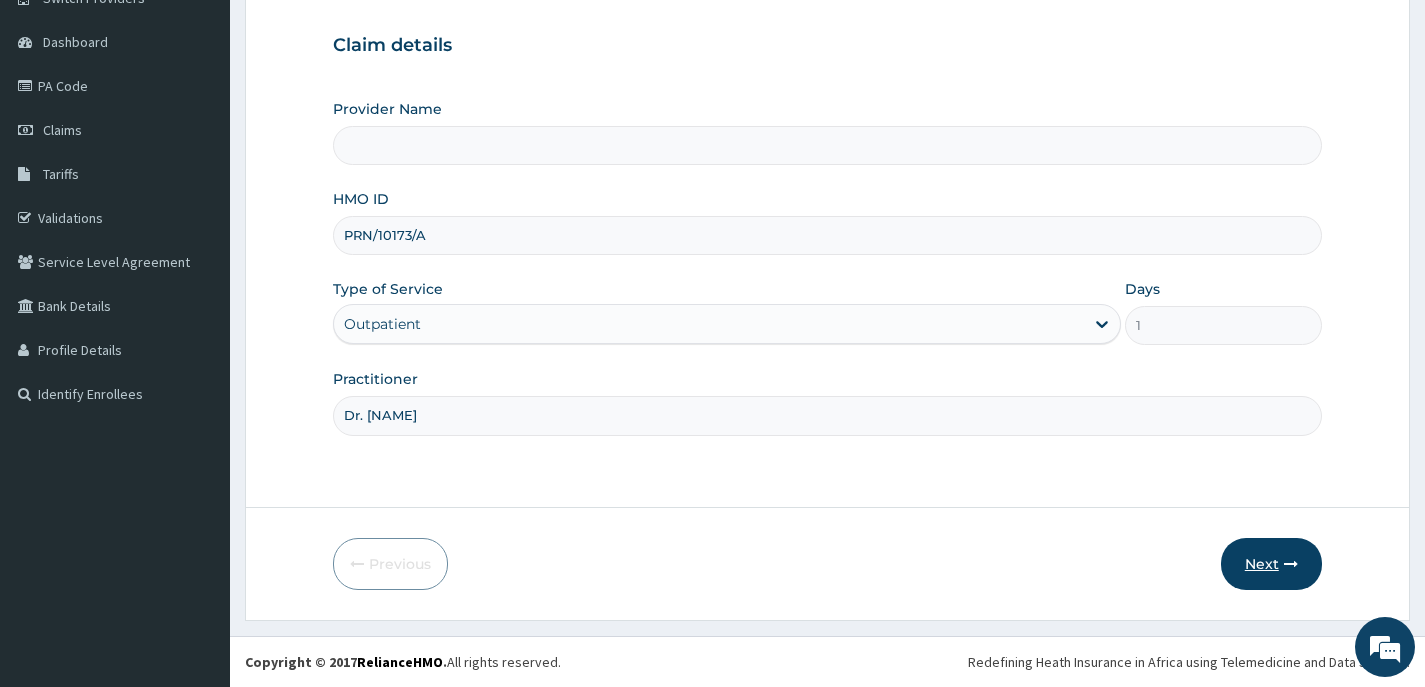 click on "Next" at bounding box center (1271, 564) 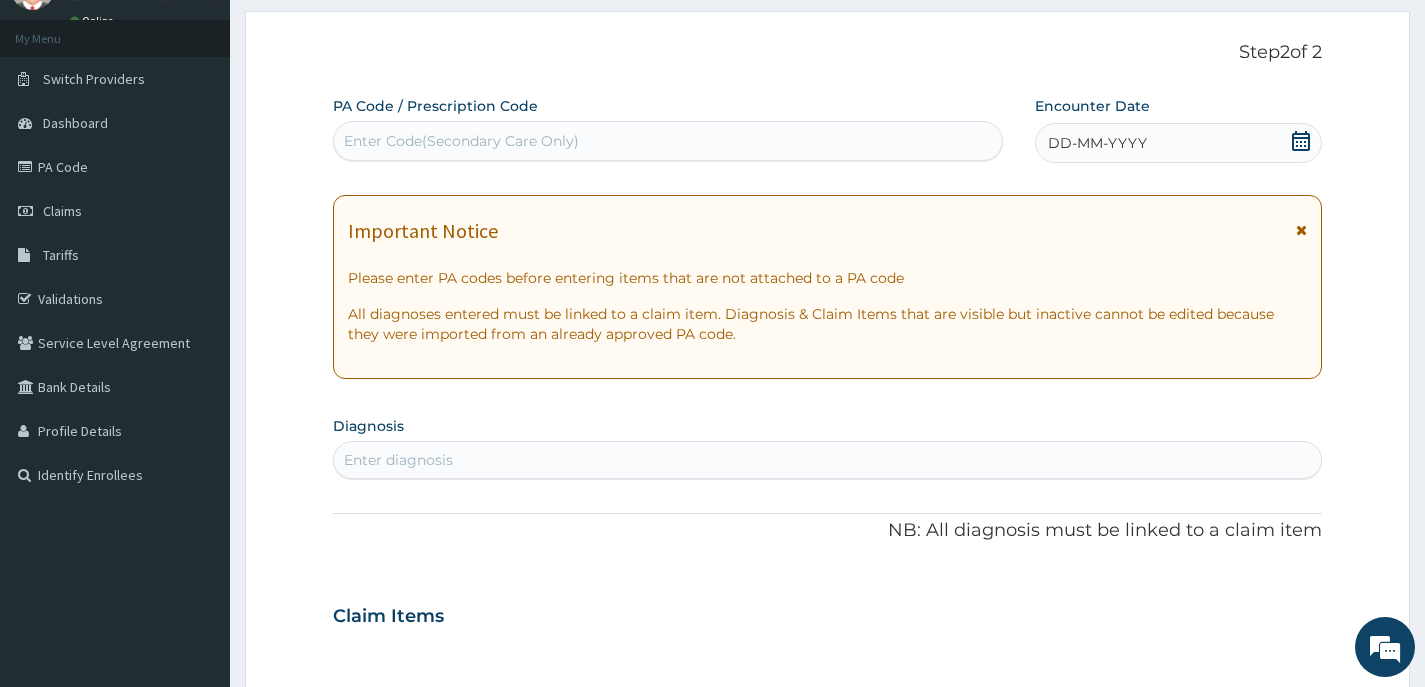 scroll, scrollTop: 0, scrollLeft: 0, axis: both 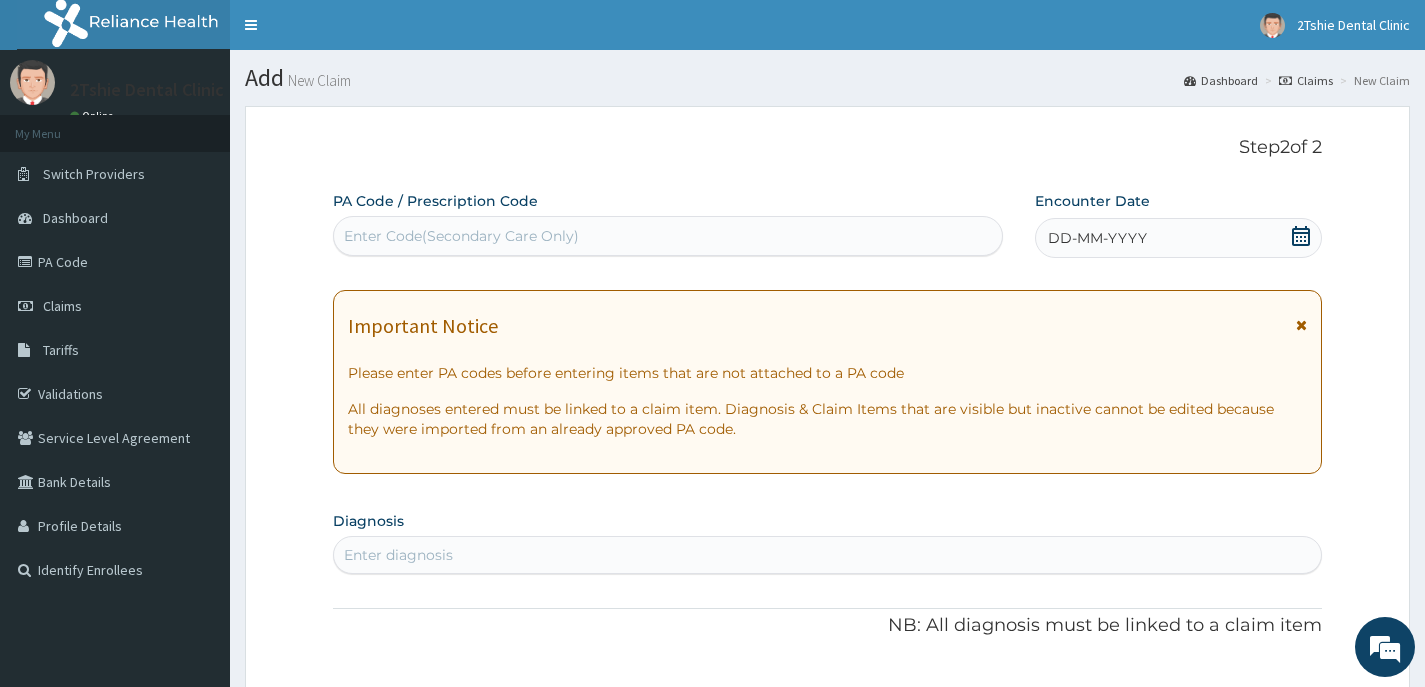 click on "Enter Code(Secondary Care Only)" at bounding box center (461, 236) 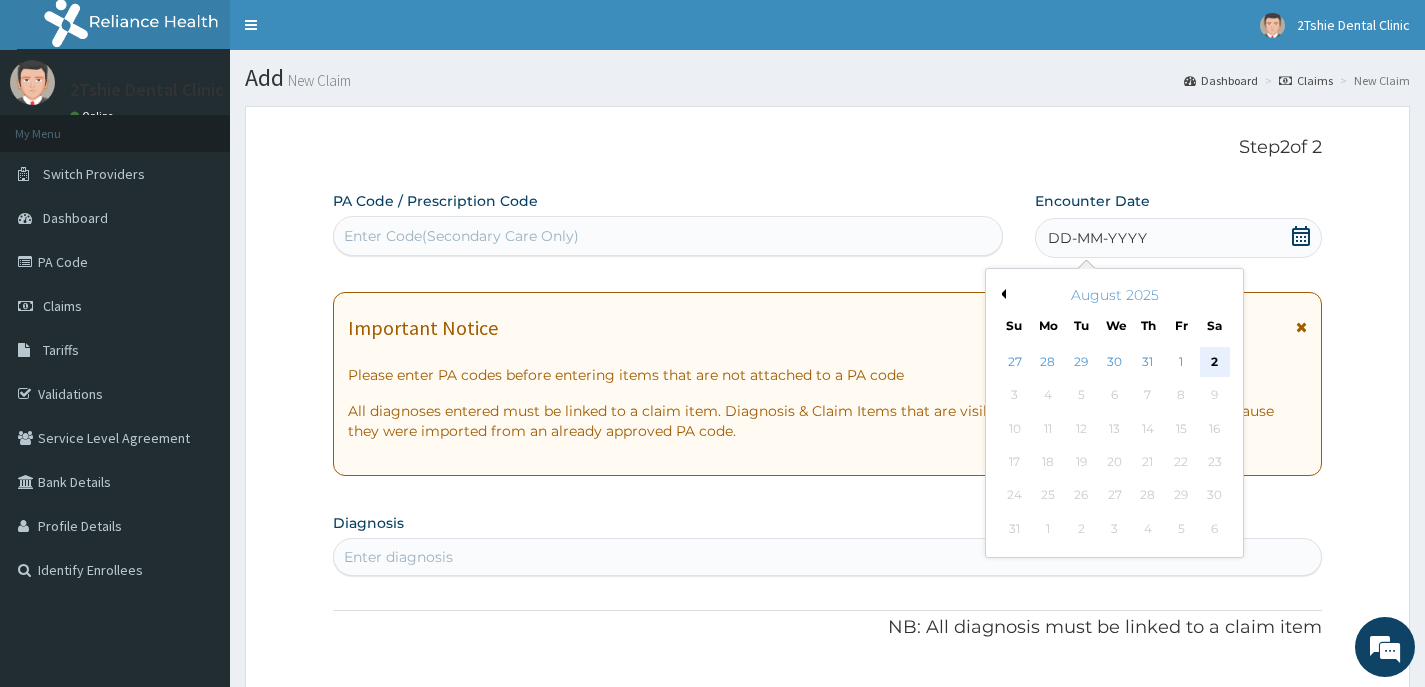 click on "2" at bounding box center [1214, 362] 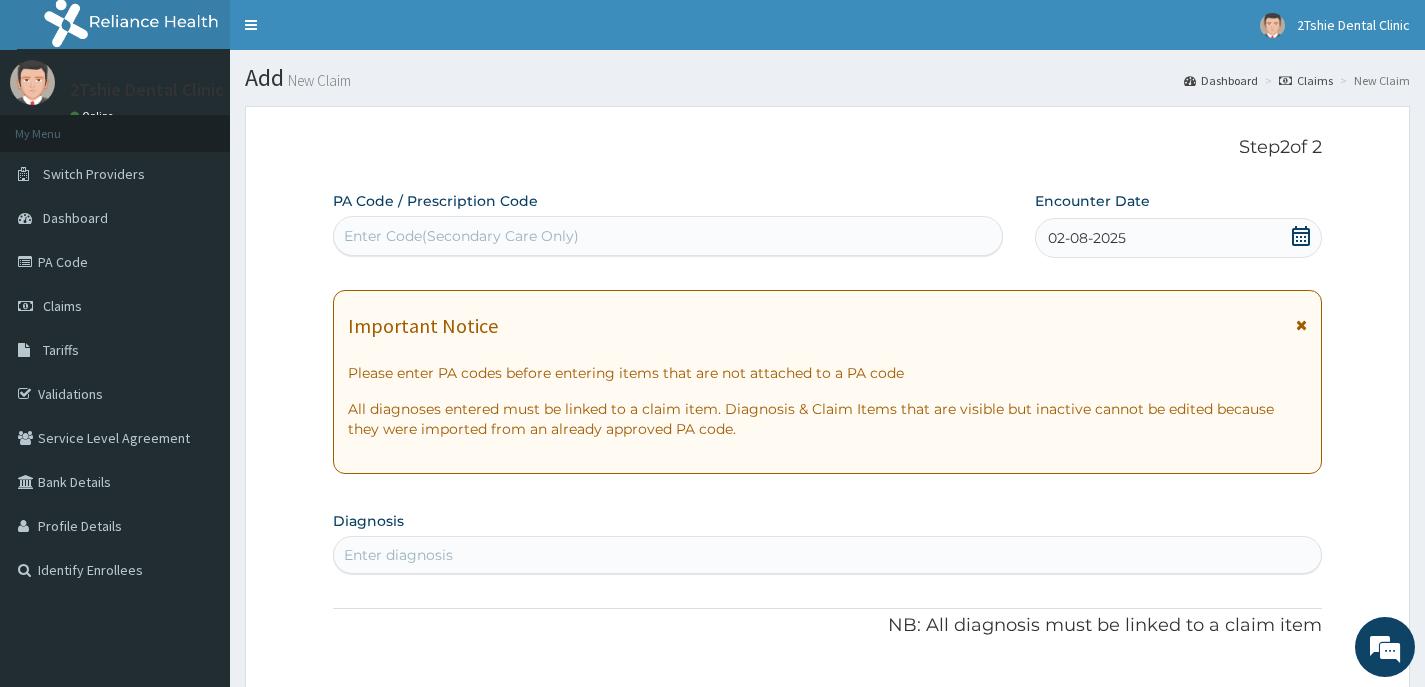 click on "Enter Code(Secondary Care Only)" at bounding box center (461, 236) 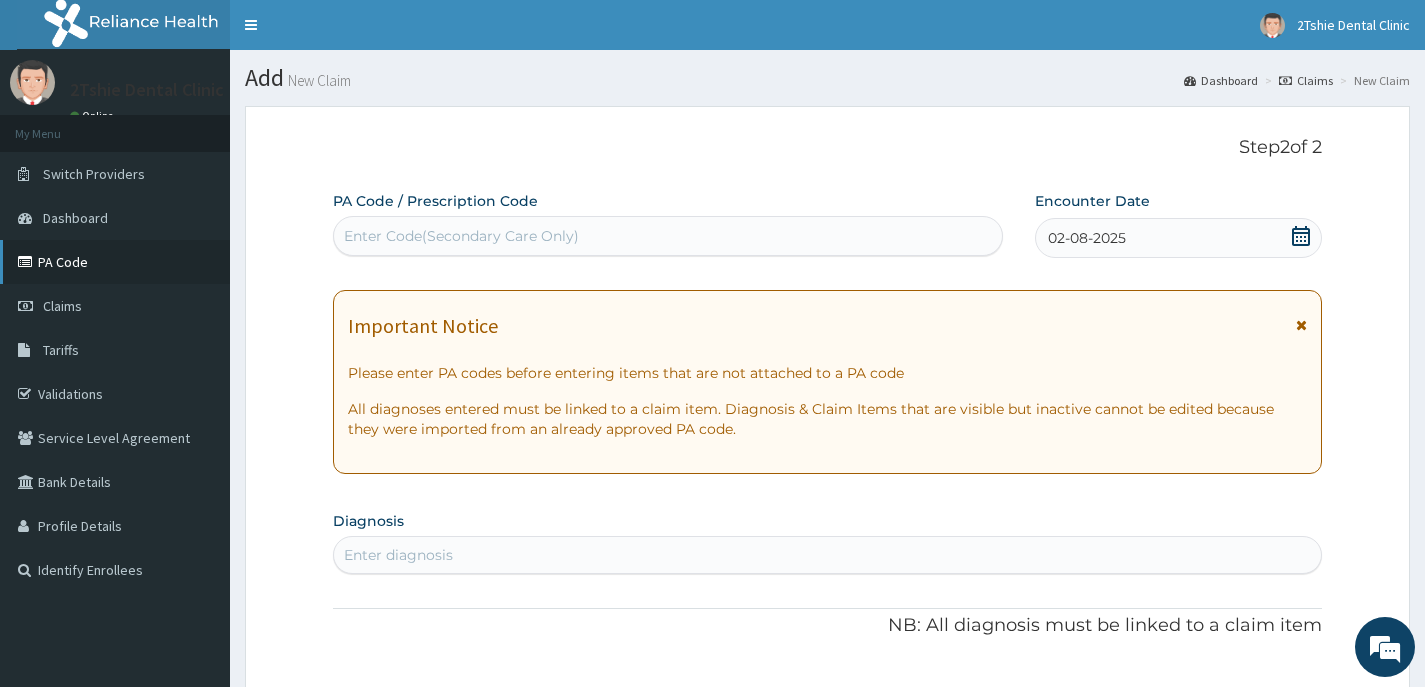 click on "PA Code" at bounding box center (115, 262) 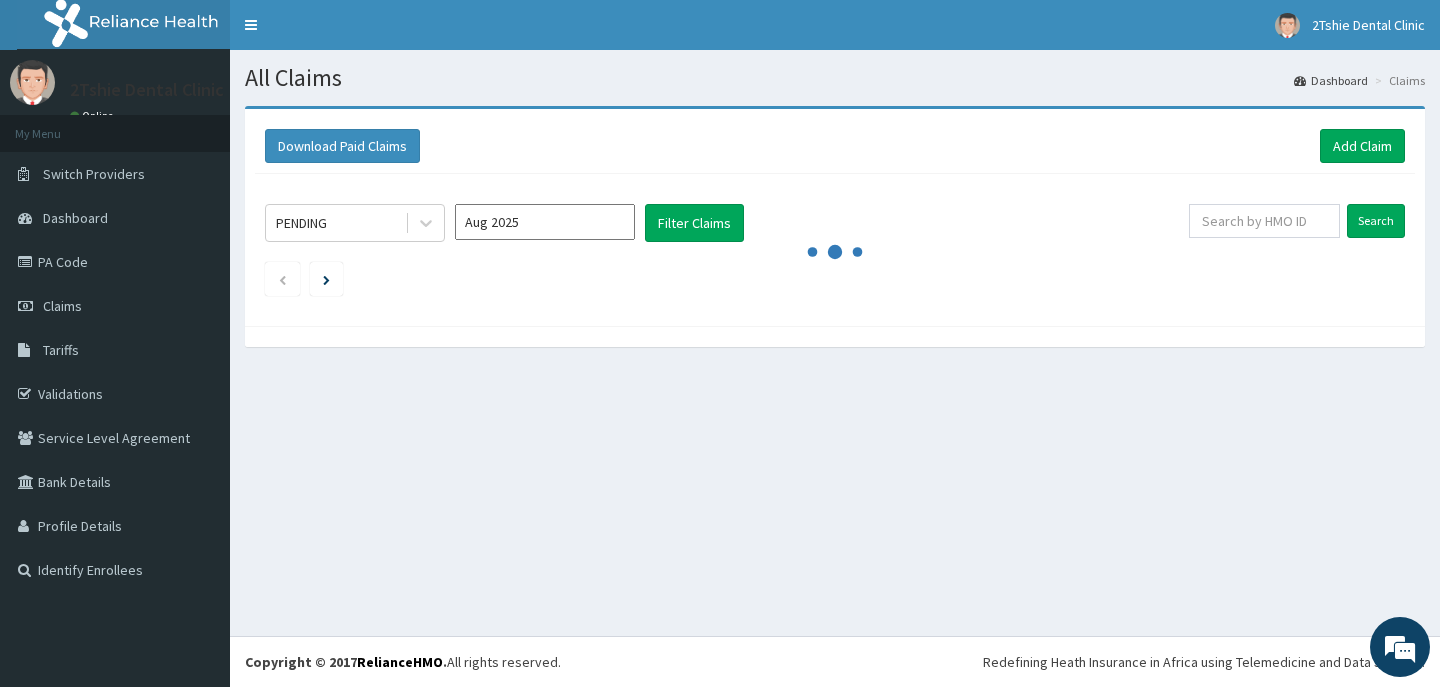 scroll, scrollTop: 0, scrollLeft: 0, axis: both 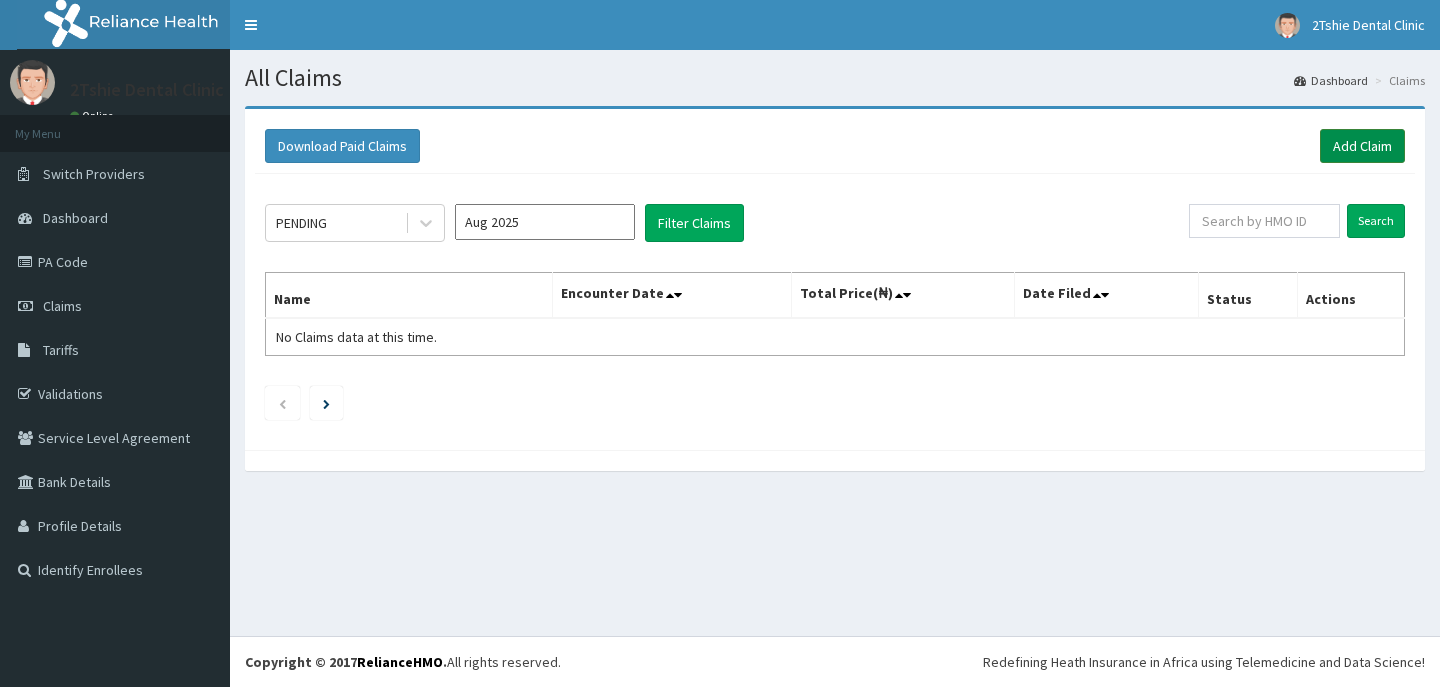 click on "Add Claim" at bounding box center [1362, 146] 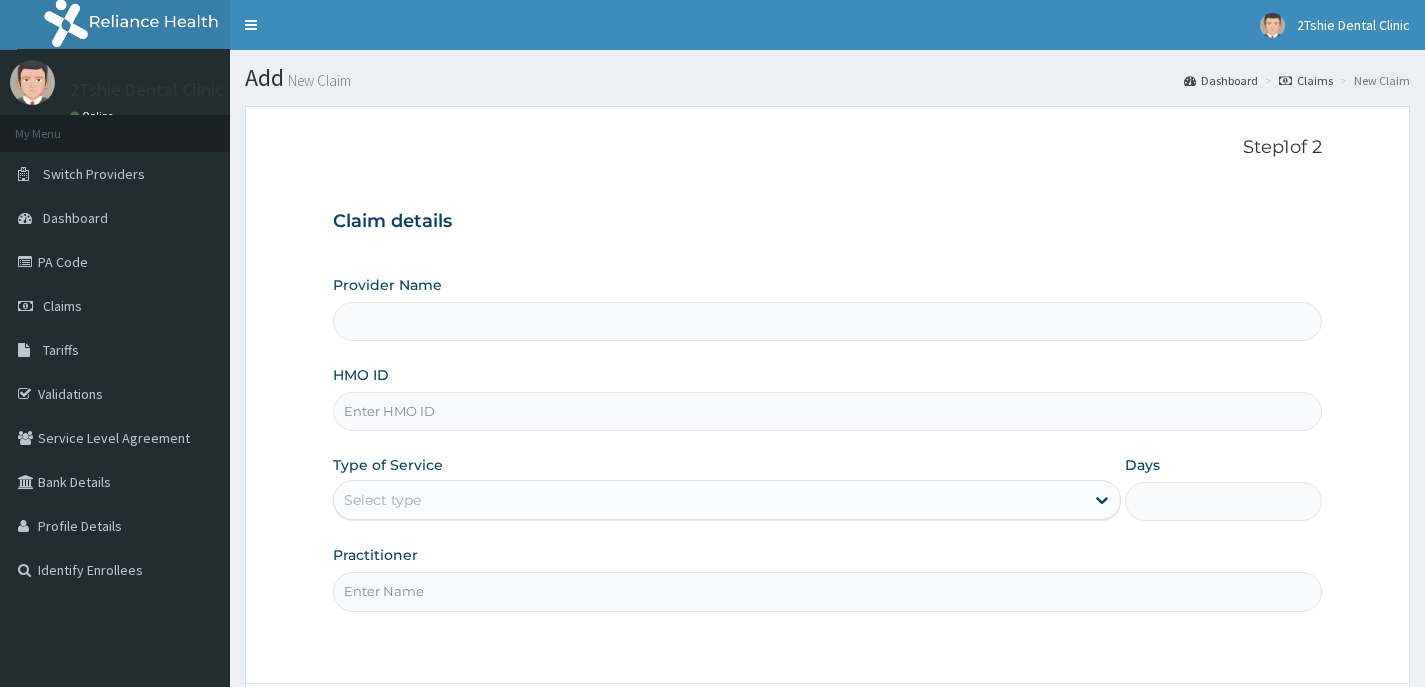 scroll, scrollTop: 0, scrollLeft: 0, axis: both 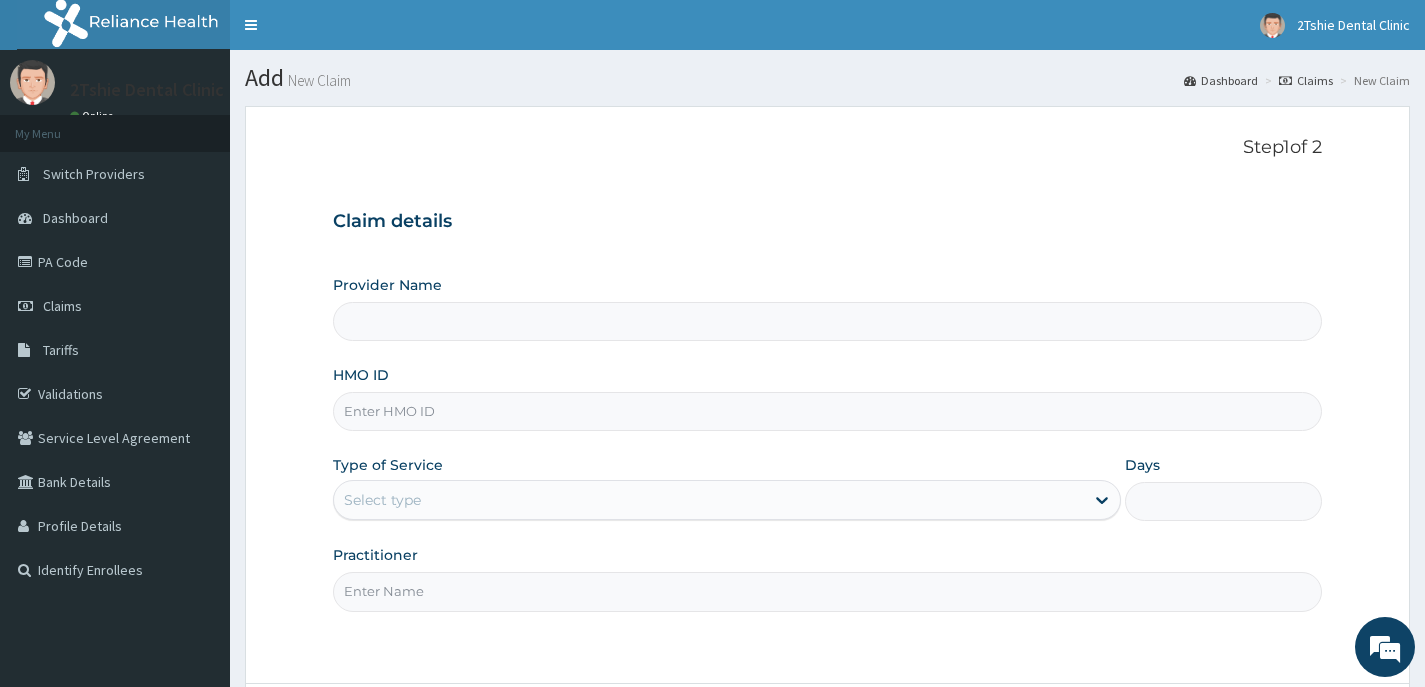 type on "2Tshie dental Clinic" 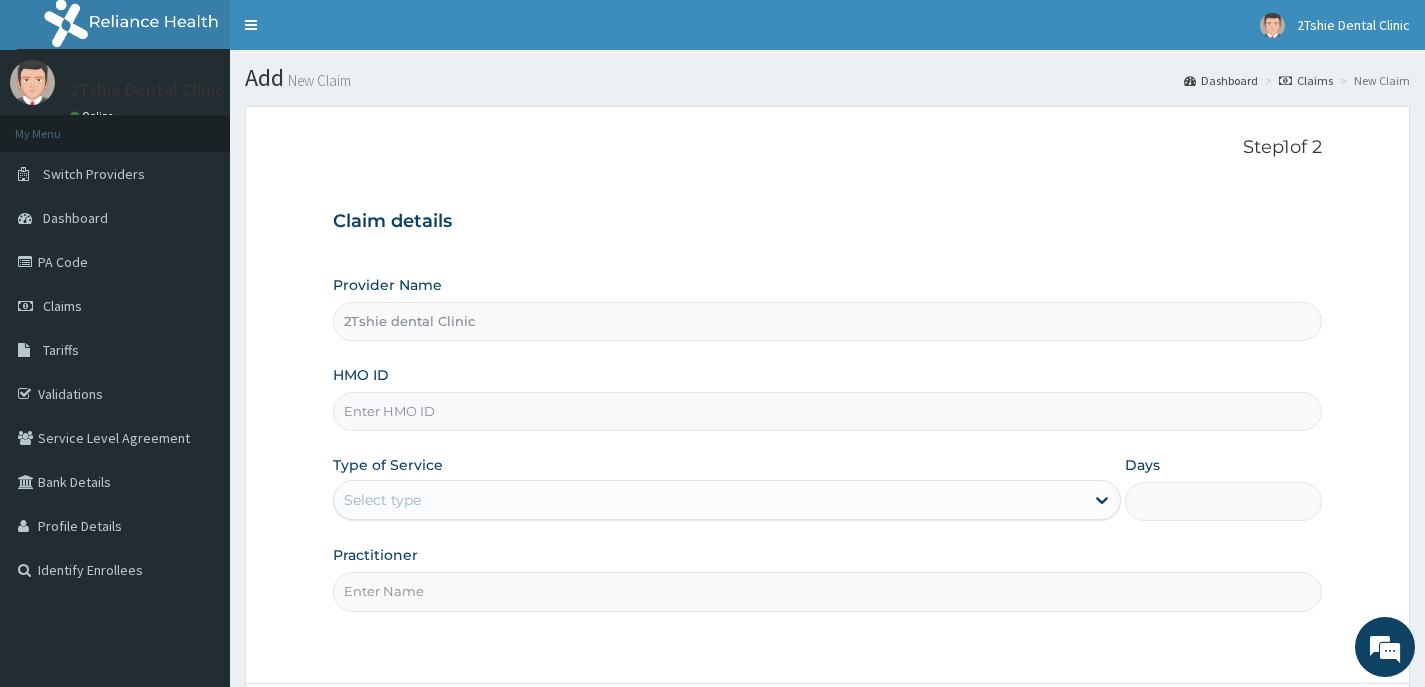 click on "HMO ID" at bounding box center (827, 411) 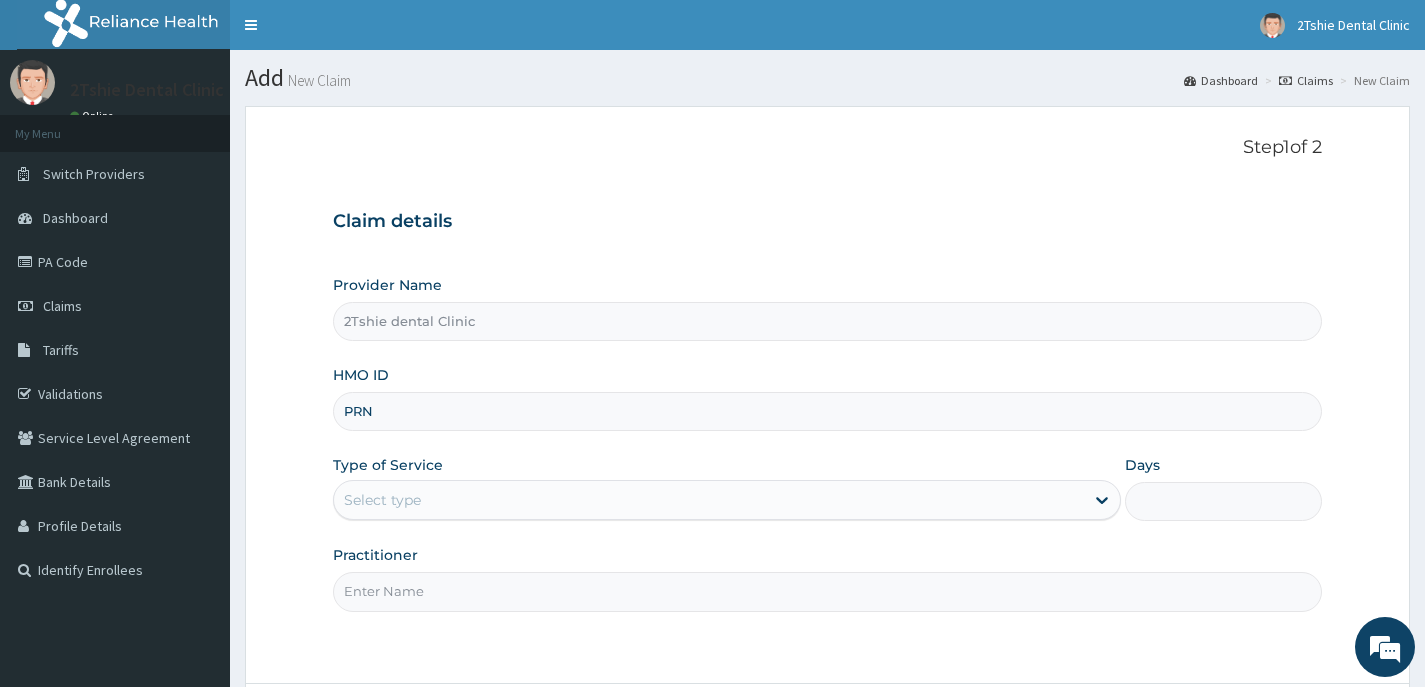 scroll, scrollTop: 0, scrollLeft: 0, axis: both 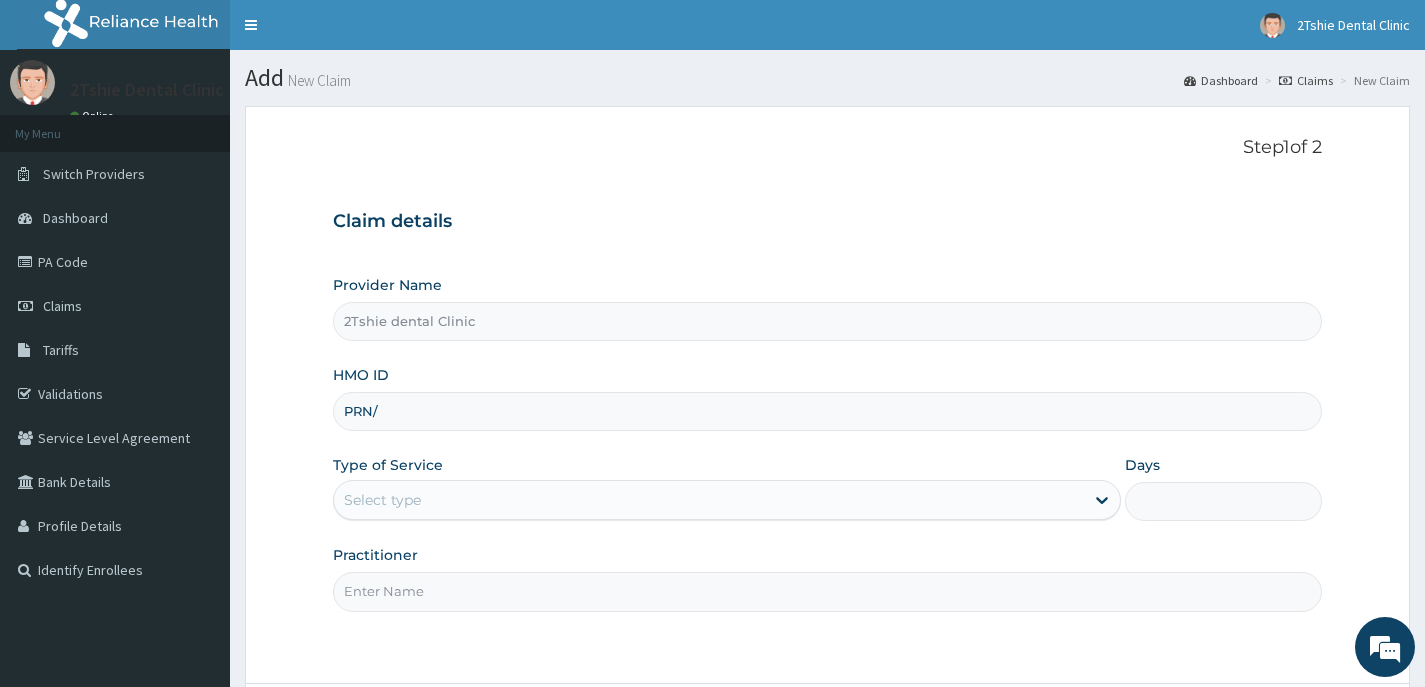 type on "PRN/10173/A" 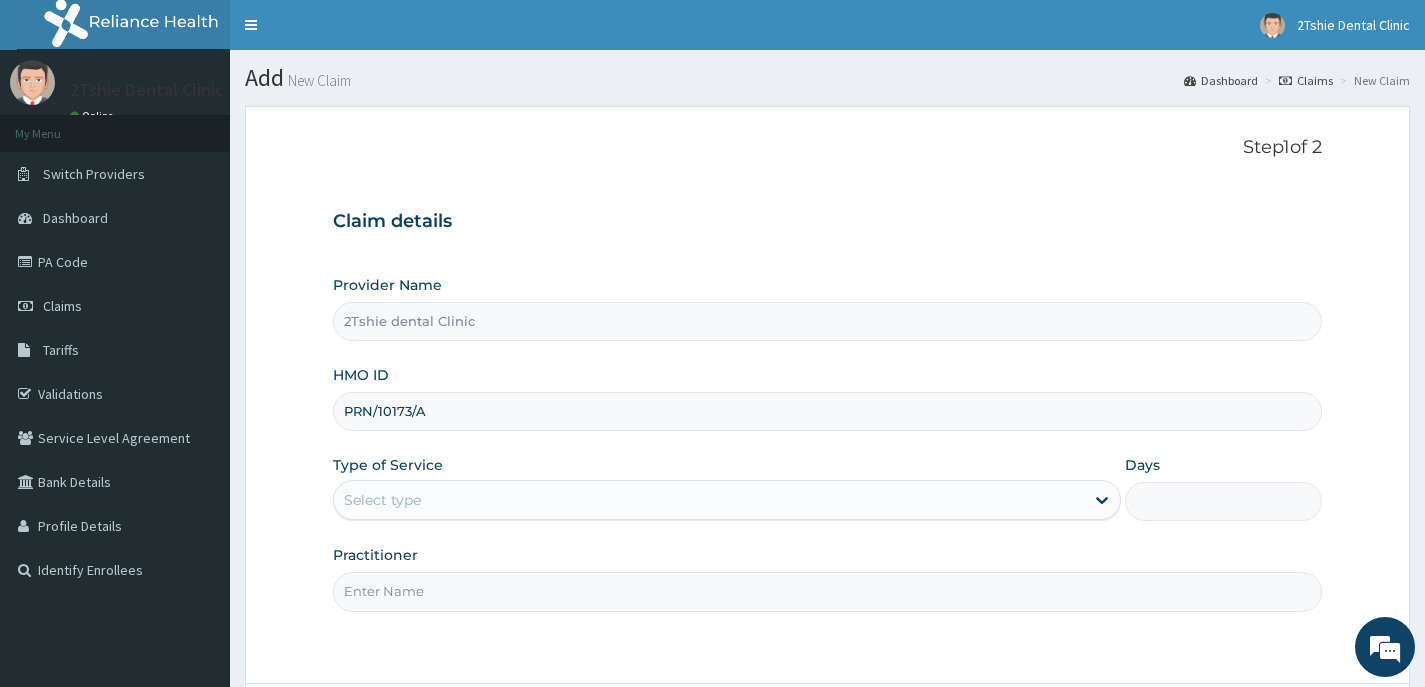 click on "Select type" at bounding box center [709, 500] 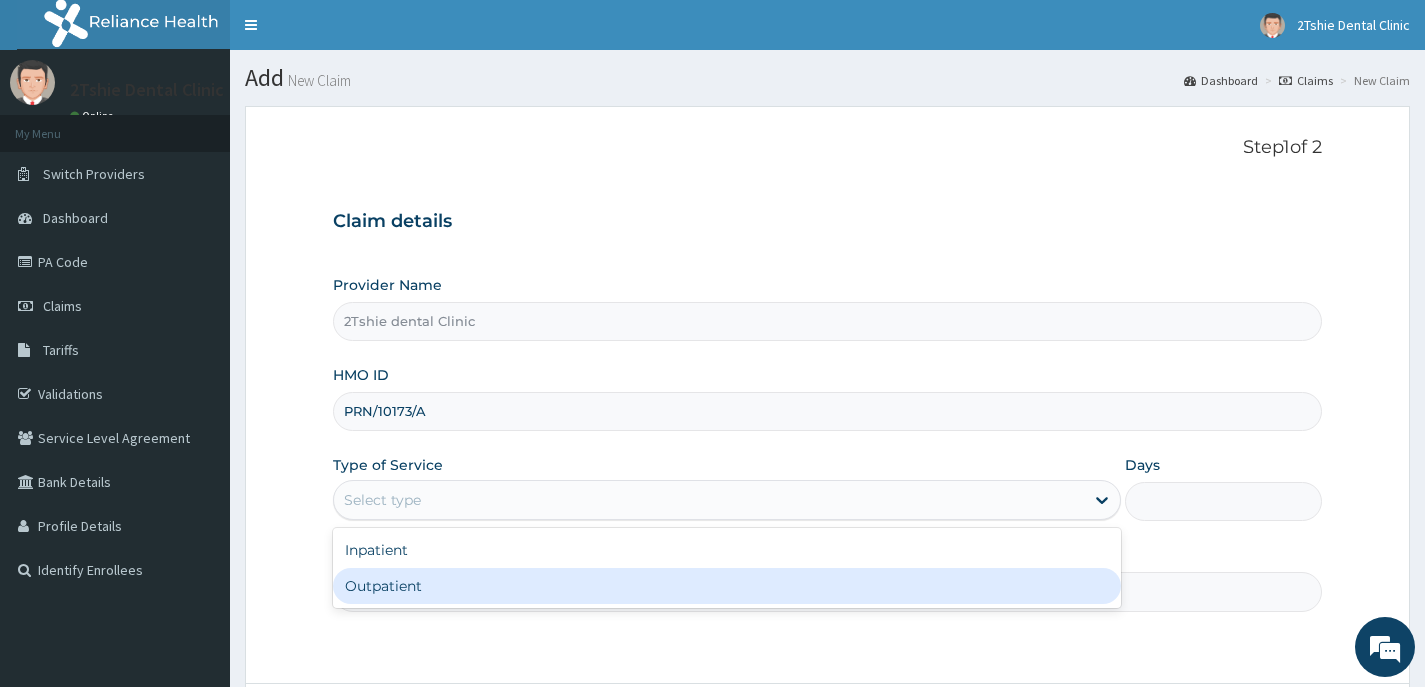 click on "Outpatient" at bounding box center [727, 586] 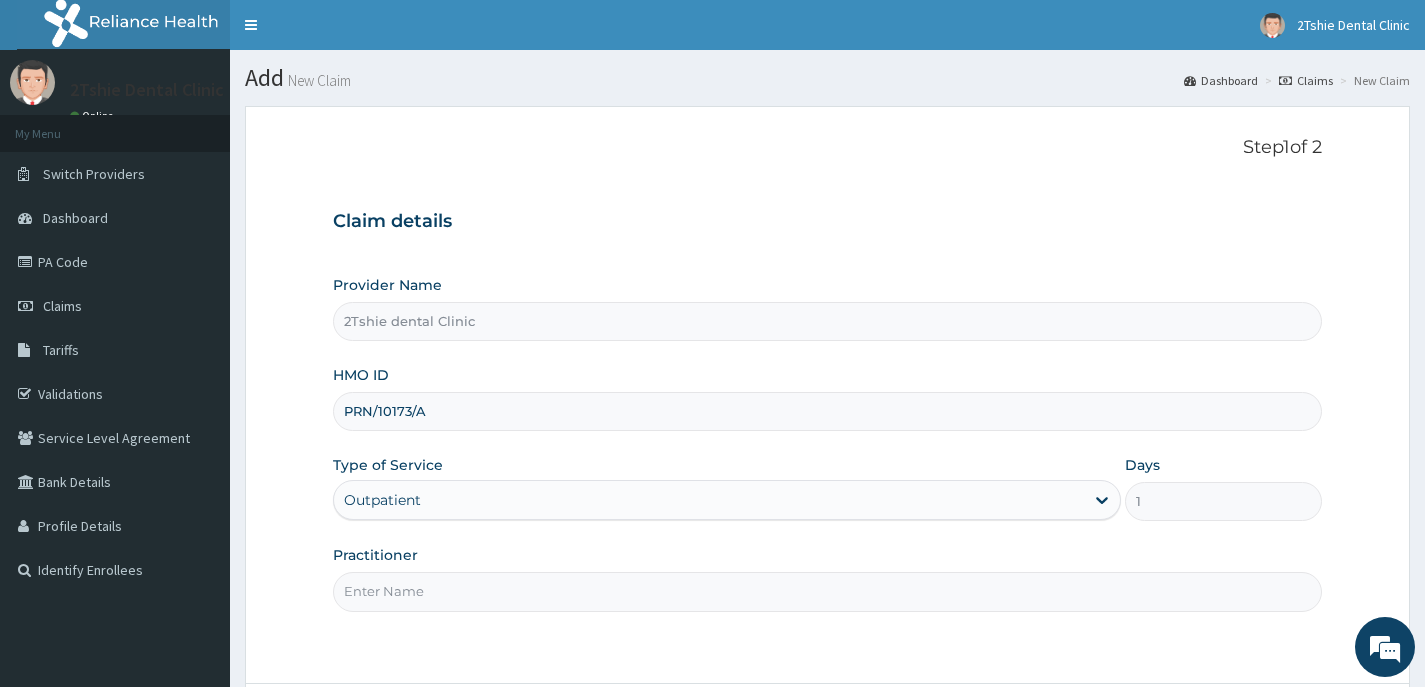 click on "Practitioner" at bounding box center (827, 591) 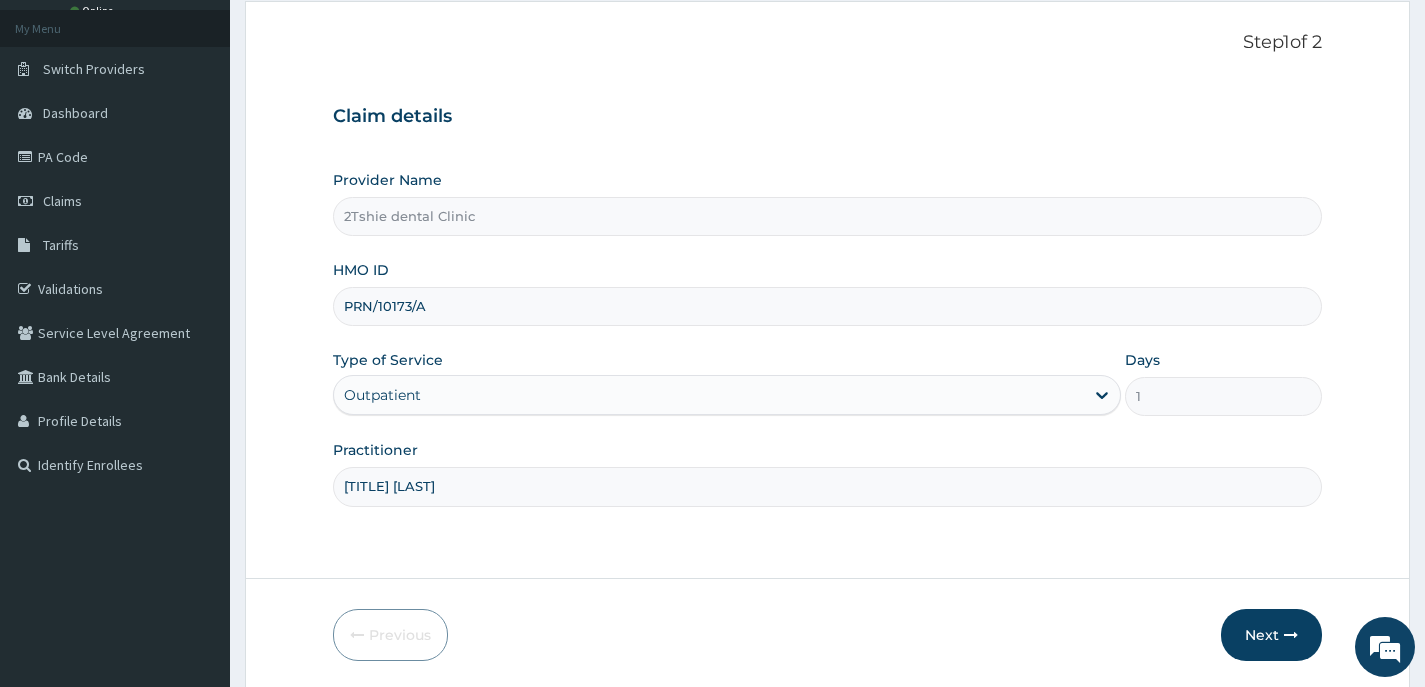 scroll, scrollTop: 176, scrollLeft: 0, axis: vertical 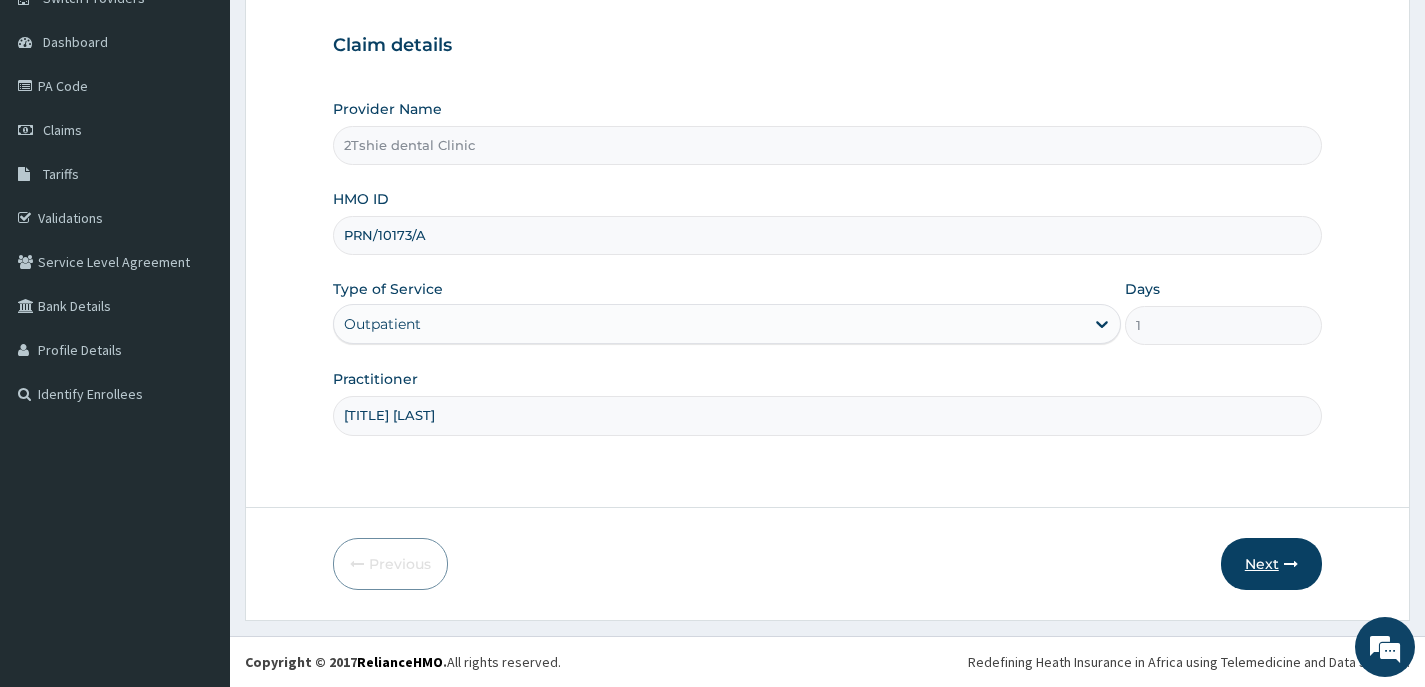 click on "Next" at bounding box center (1271, 564) 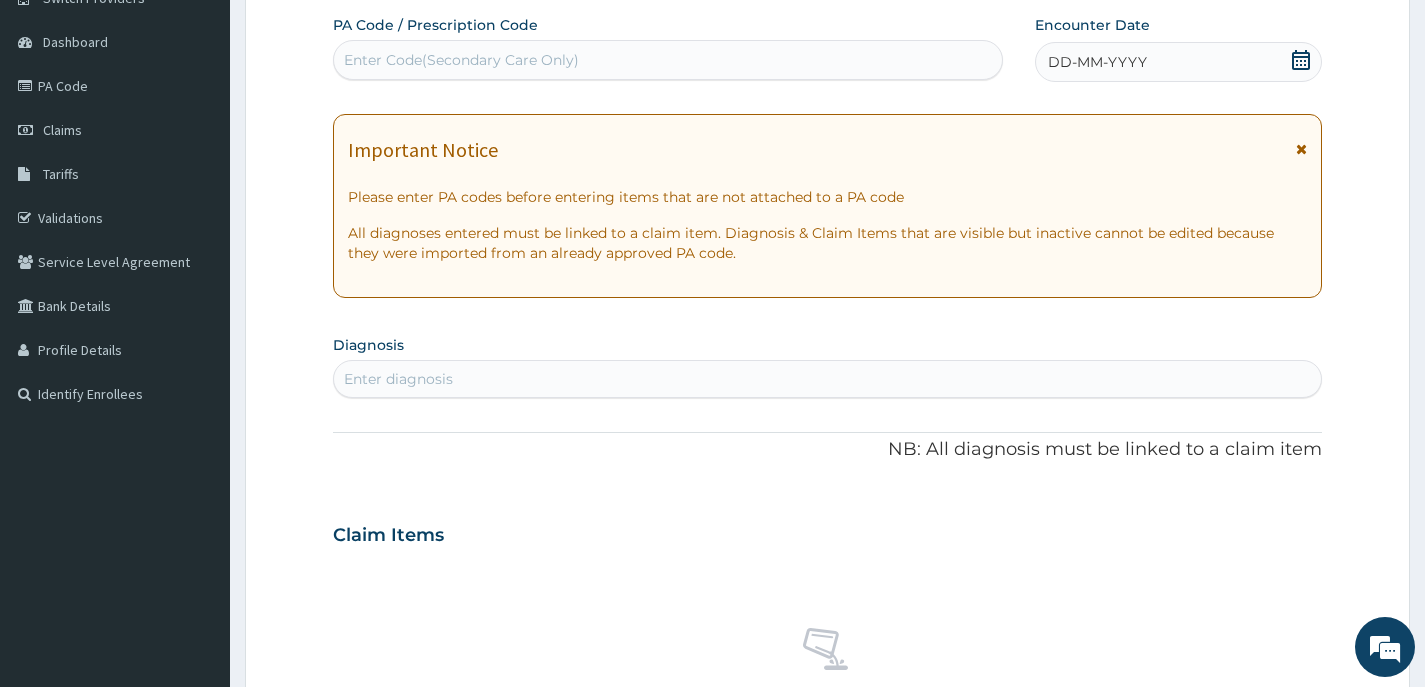 click on "DD-MM-YYYY" at bounding box center [1178, 62] 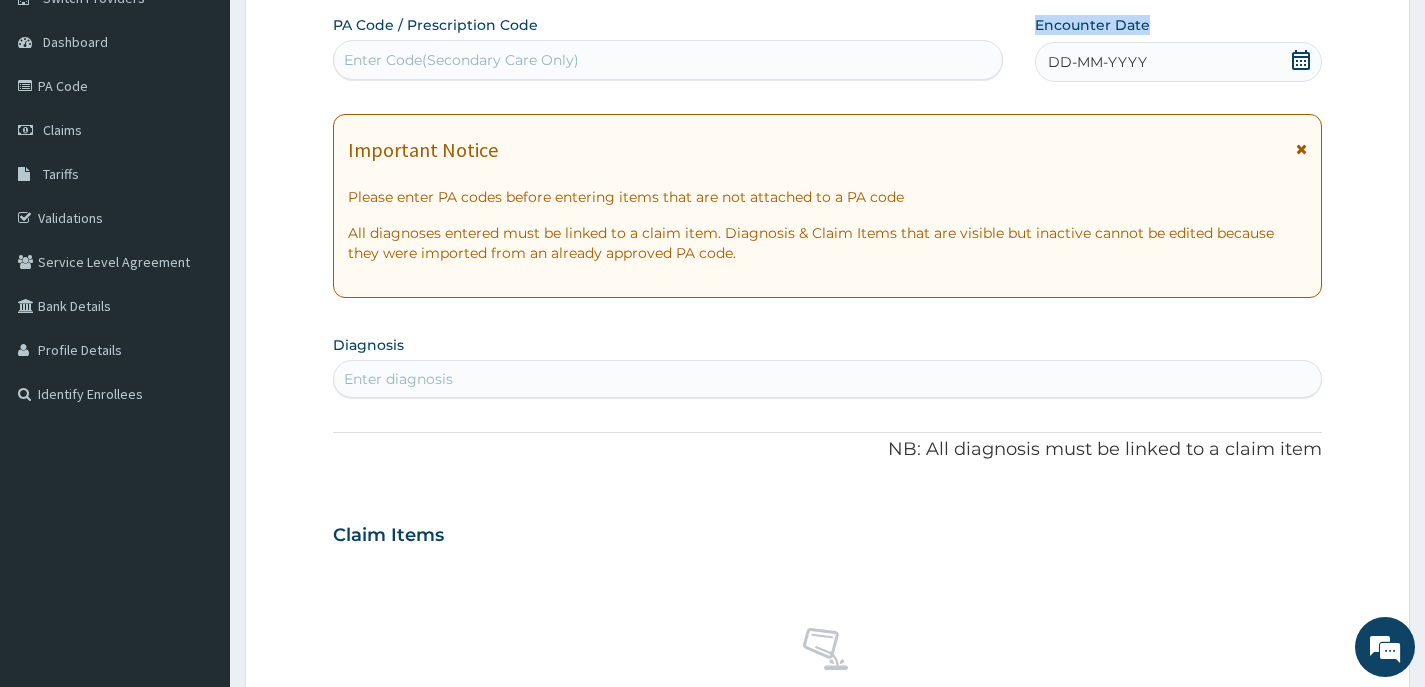 click on "DD-MM-YYYY" at bounding box center (1178, 62) 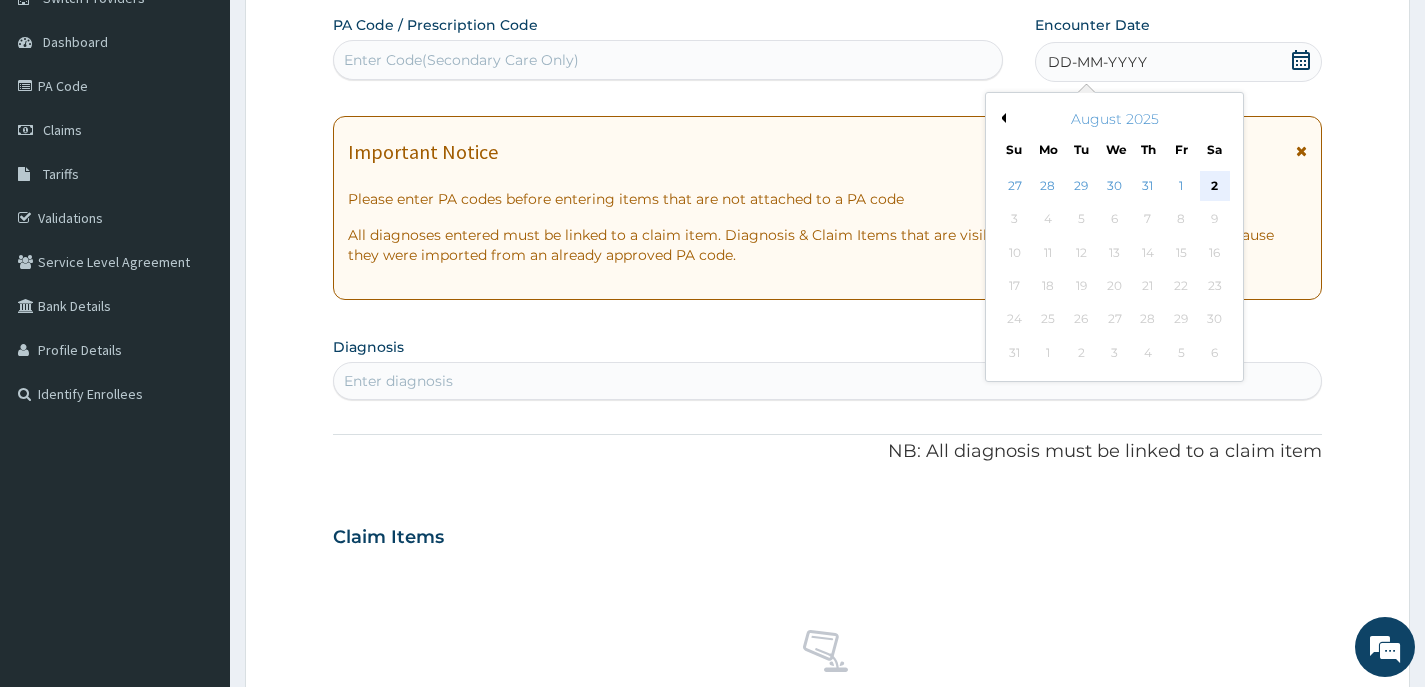 click on "2" at bounding box center [1214, 186] 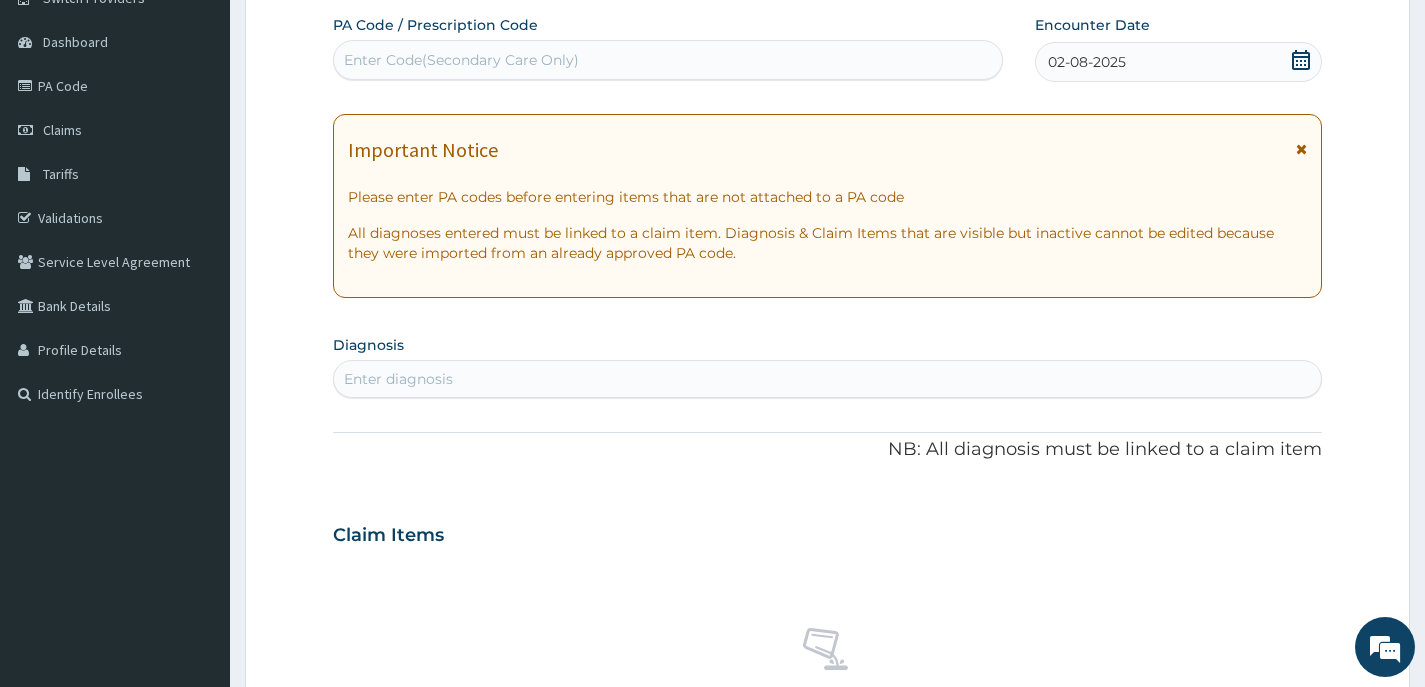 click on "Enter Code(Secondary Care Only)" at bounding box center (461, 60) 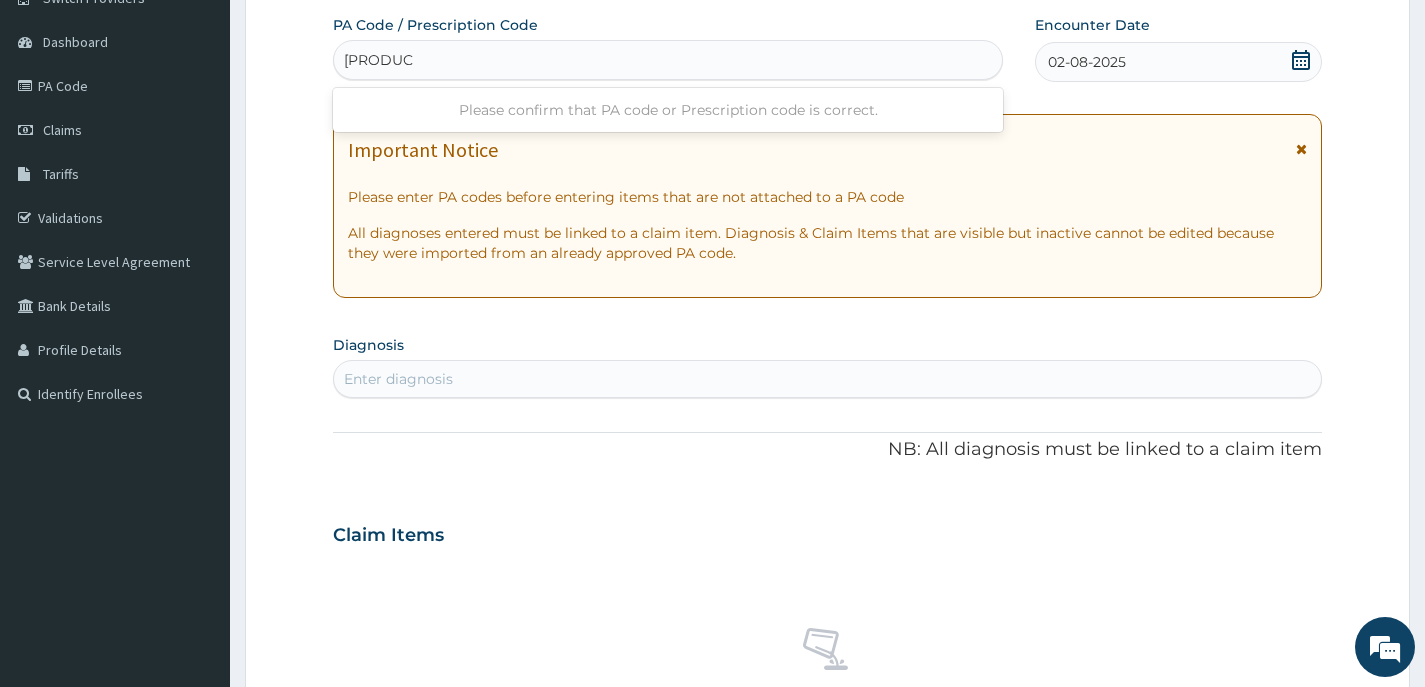 type on "PA/A28726" 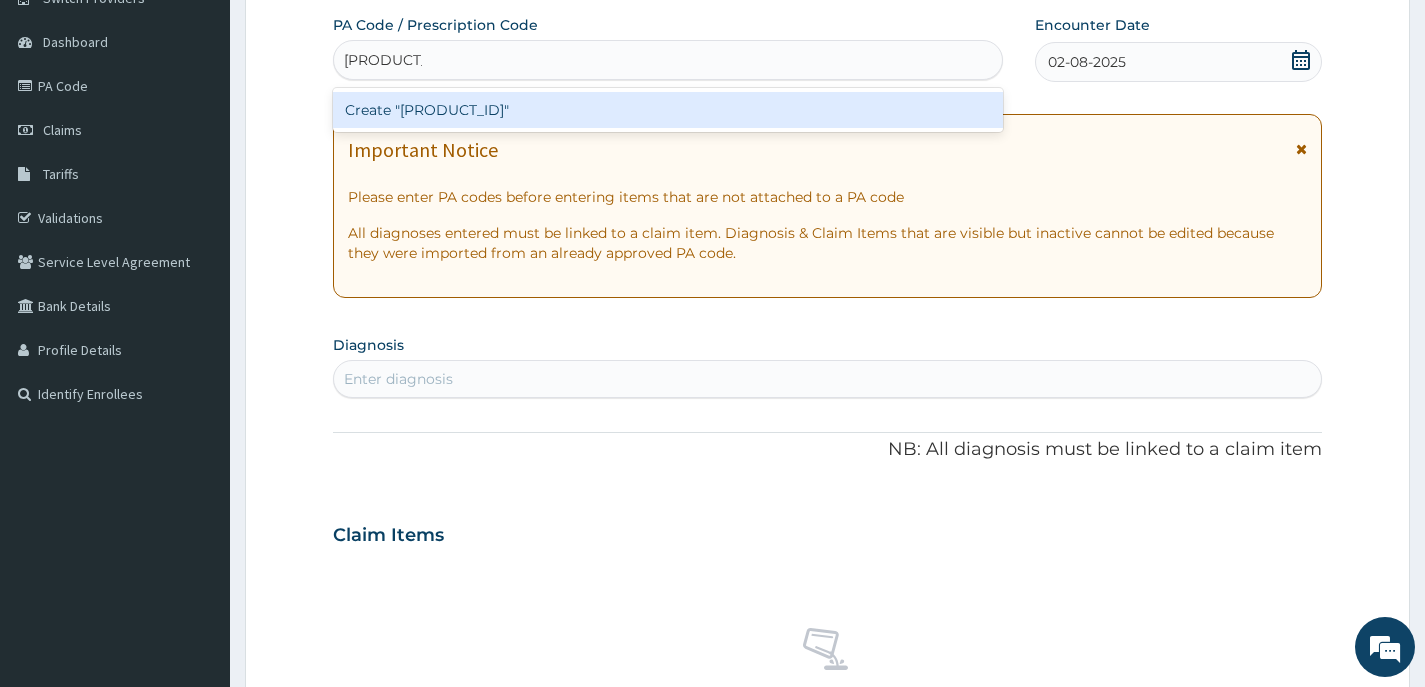 click on "Create "PA/A28726"" at bounding box center [668, 110] 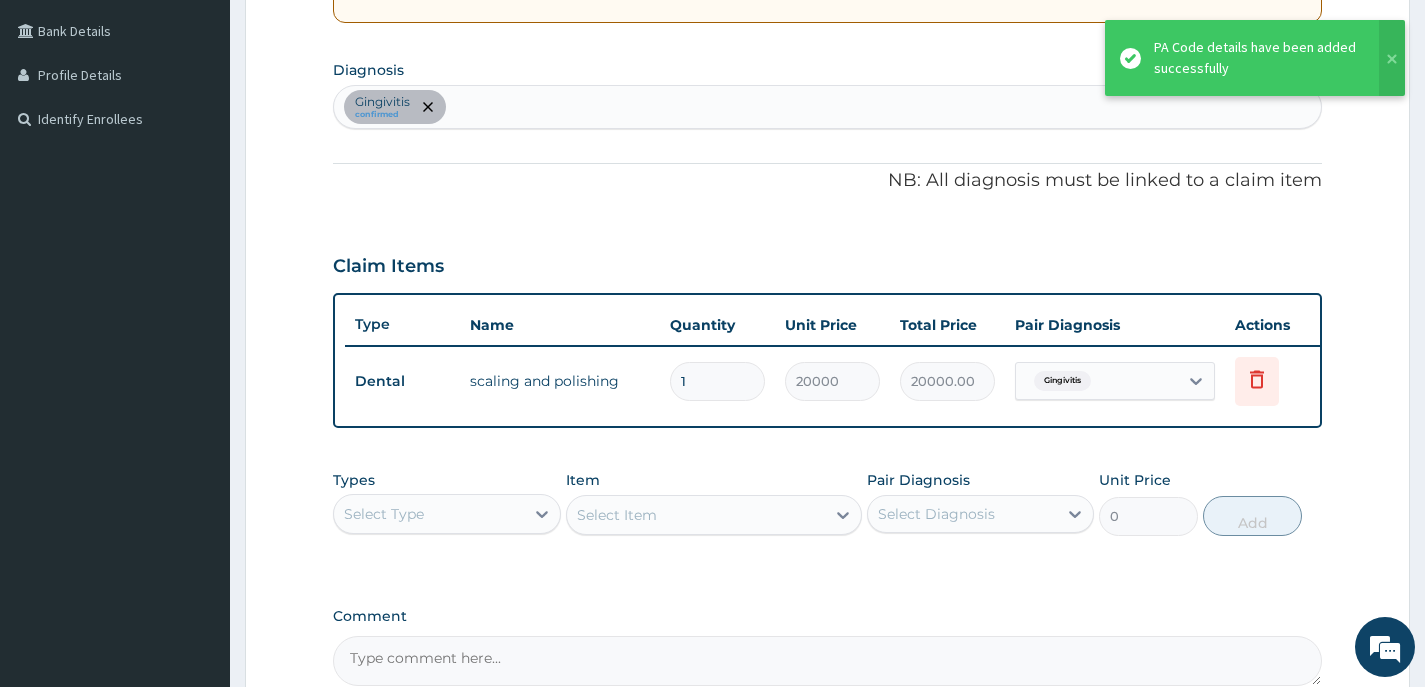 scroll, scrollTop: 500, scrollLeft: 0, axis: vertical 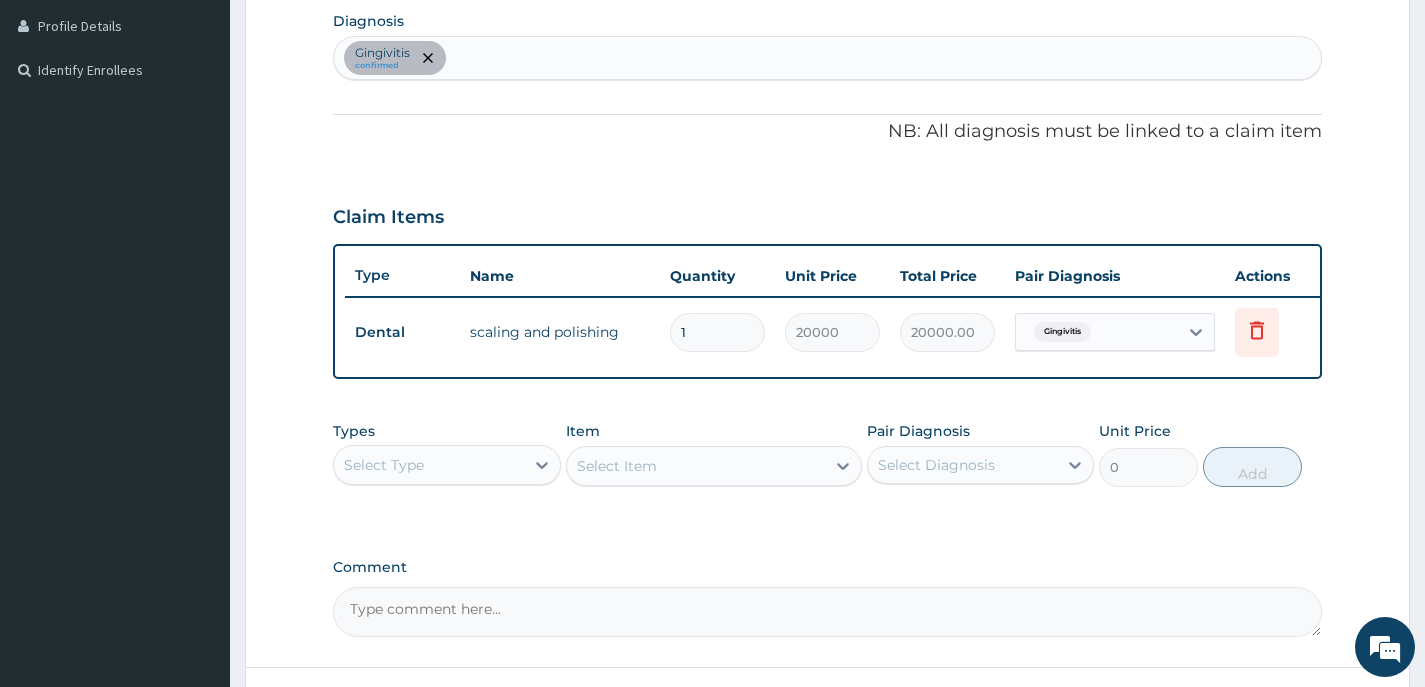 type on "0" 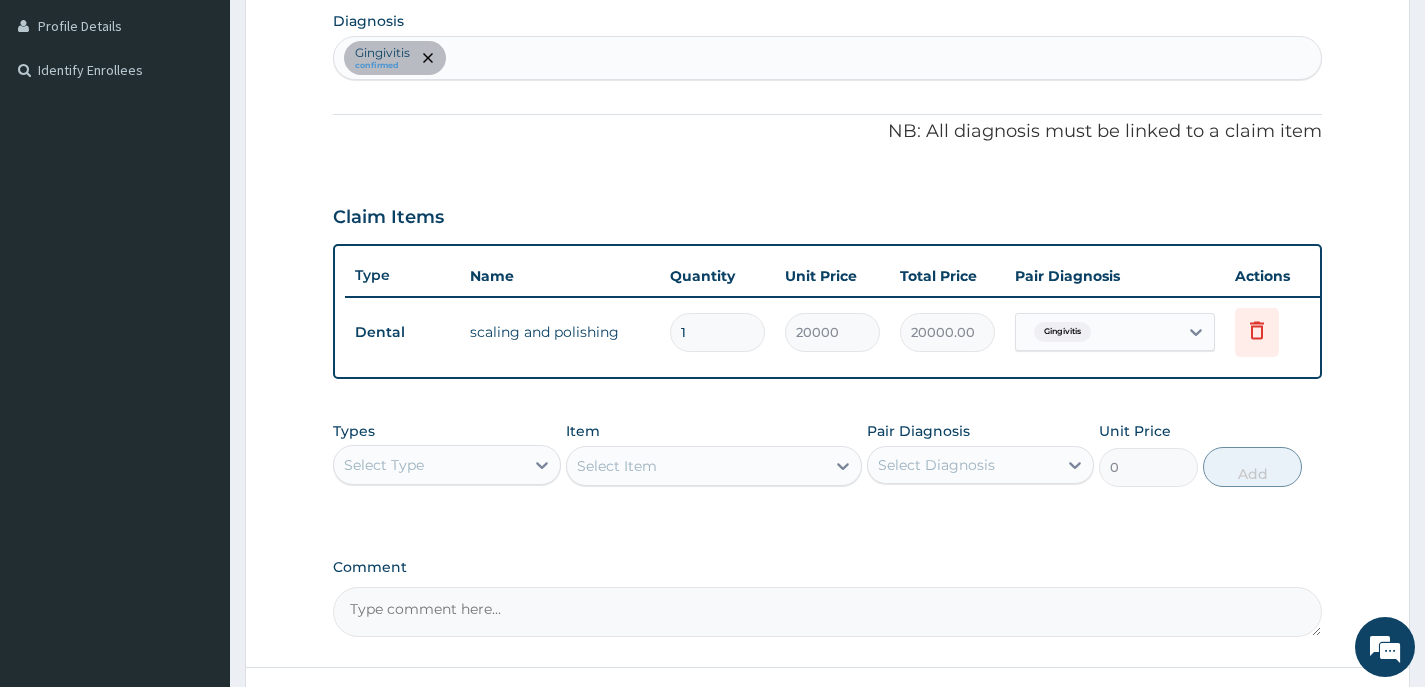 type on "0.00" 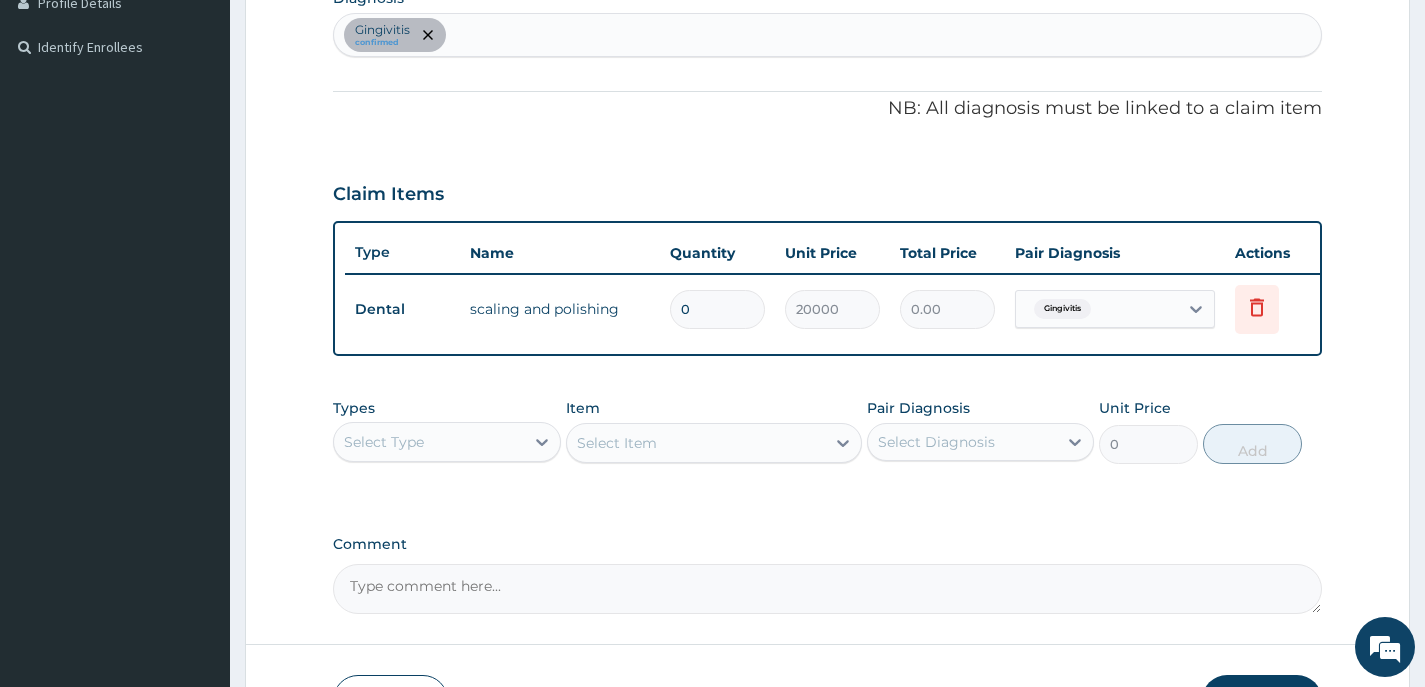 type on "1" 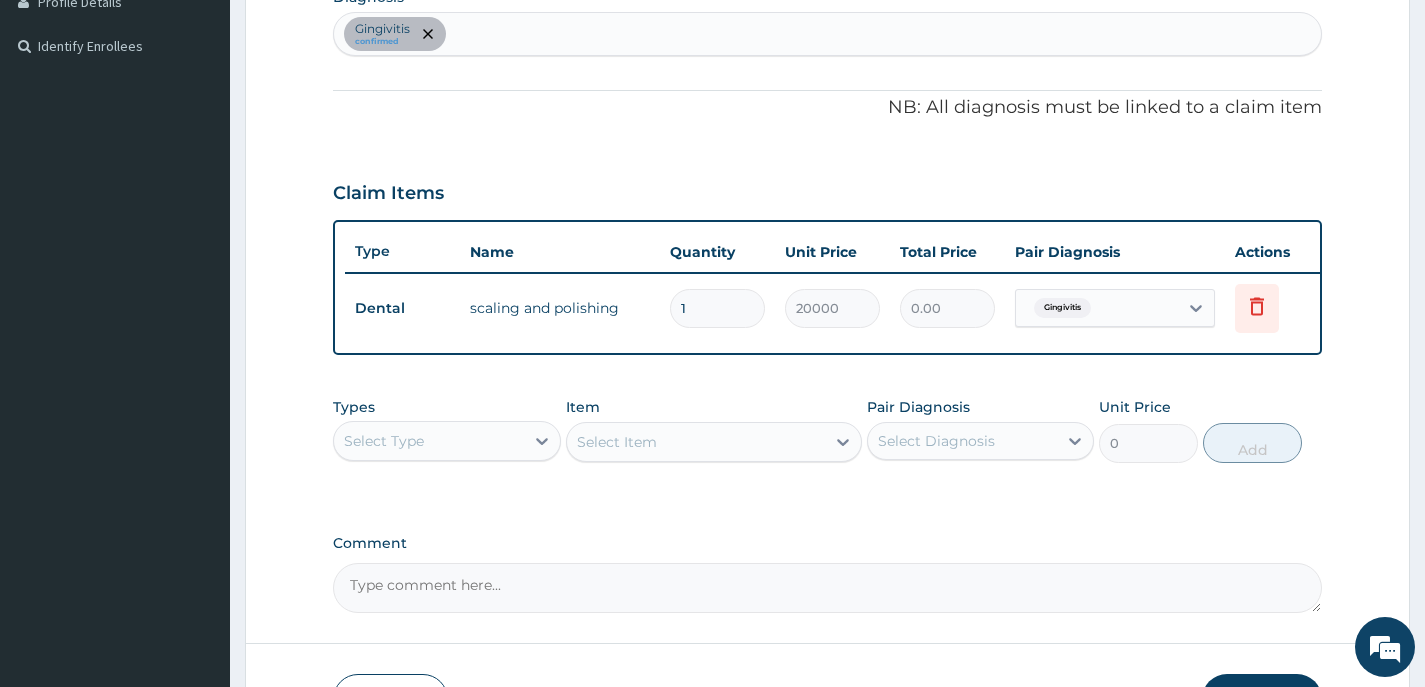 type on "20000.00" 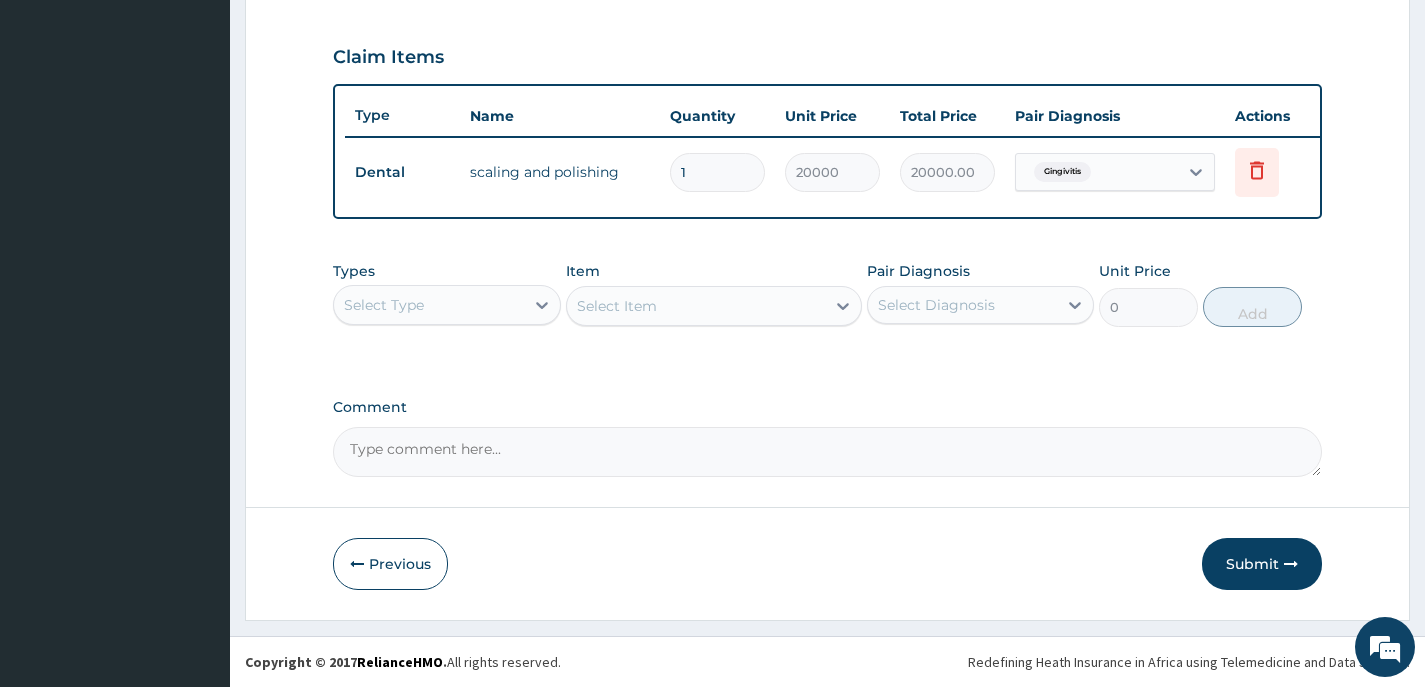 scroll, scrollTop: 675, scrollLeft: 0, axis: vertical 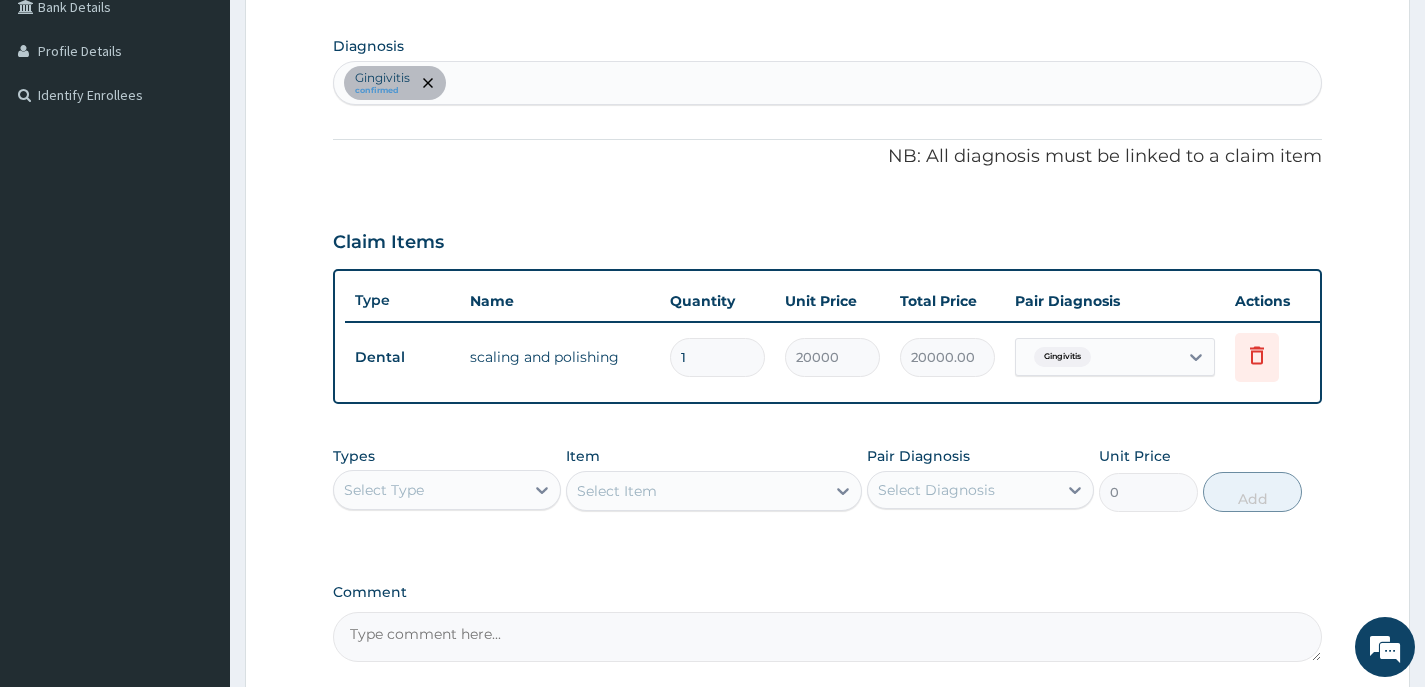 type on "0" 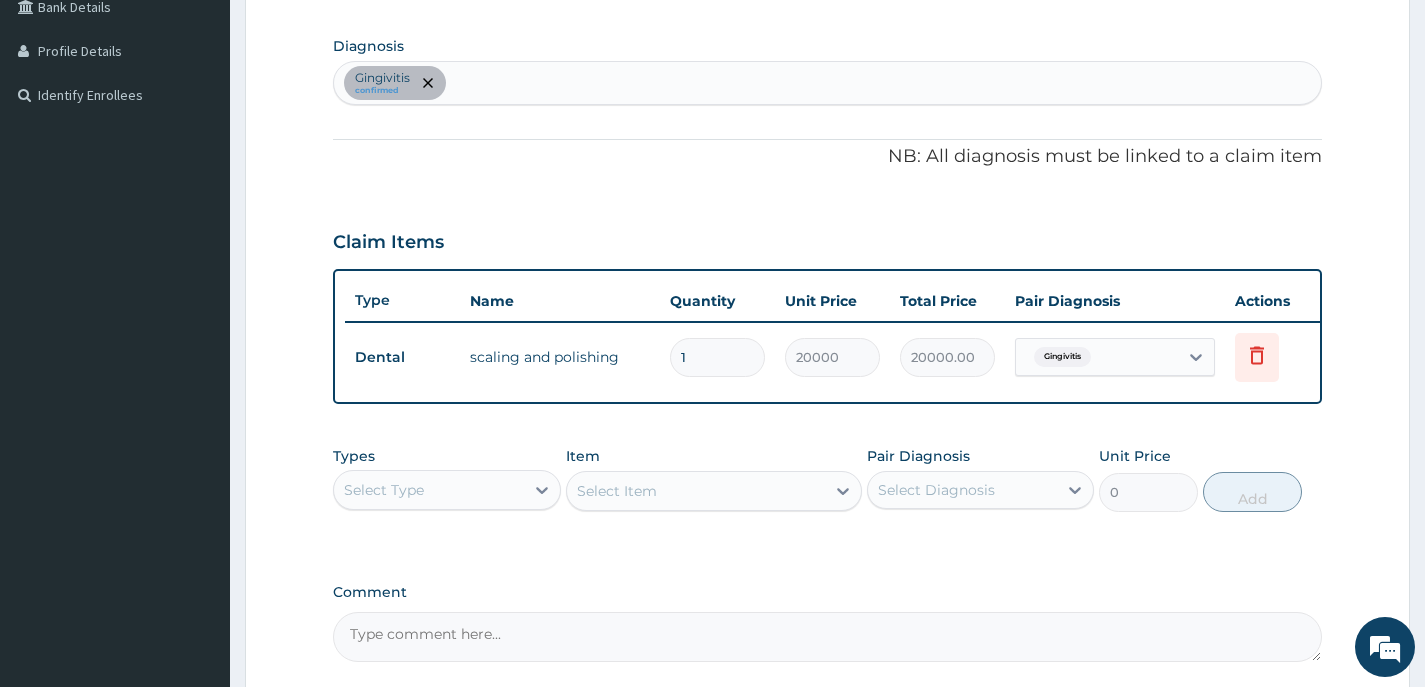 type on "0.00" 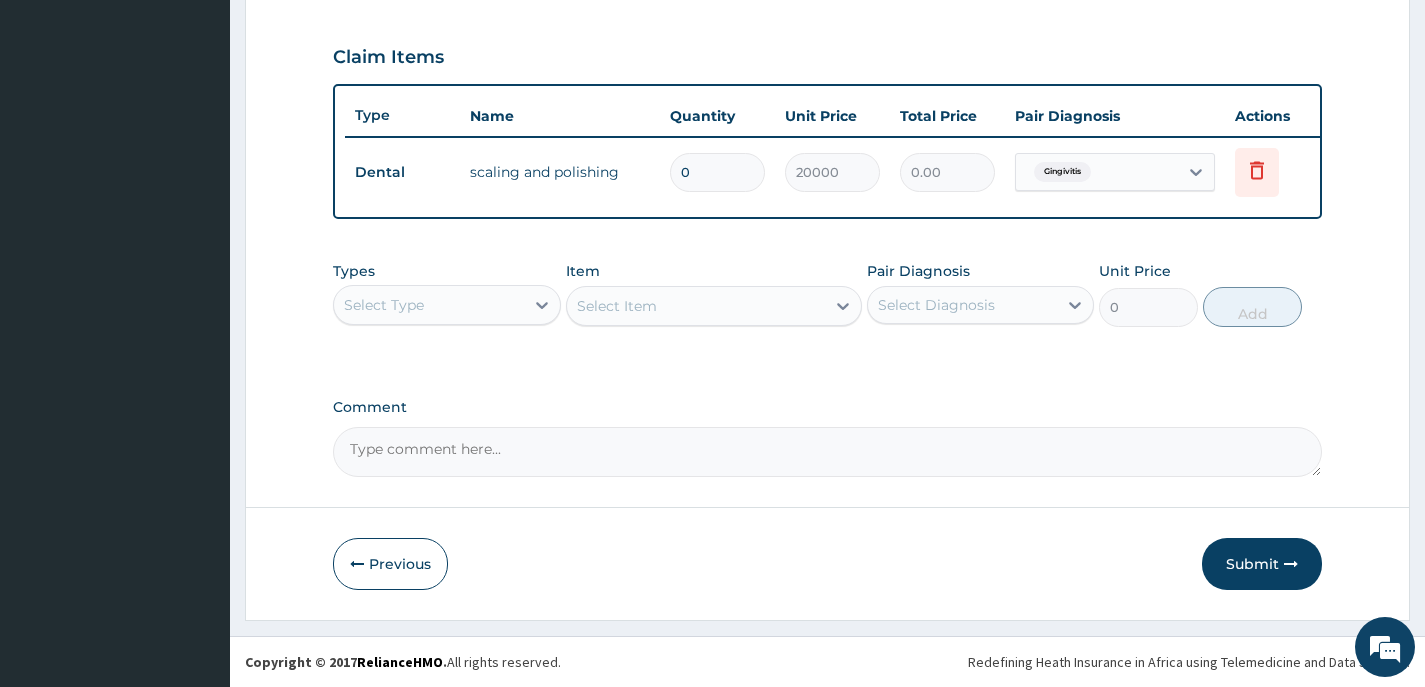 scroll, scrollTop: 675, scrollLeft: 0, axis: vertical 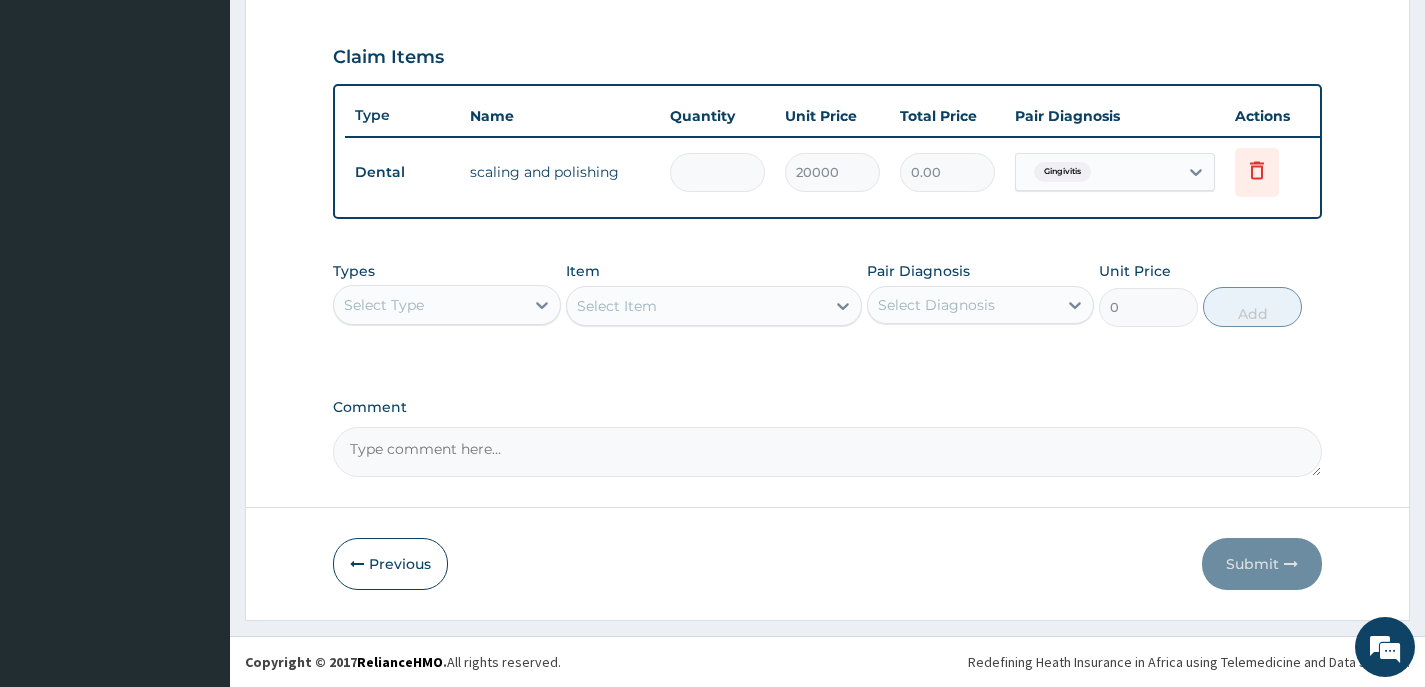 type on "1" 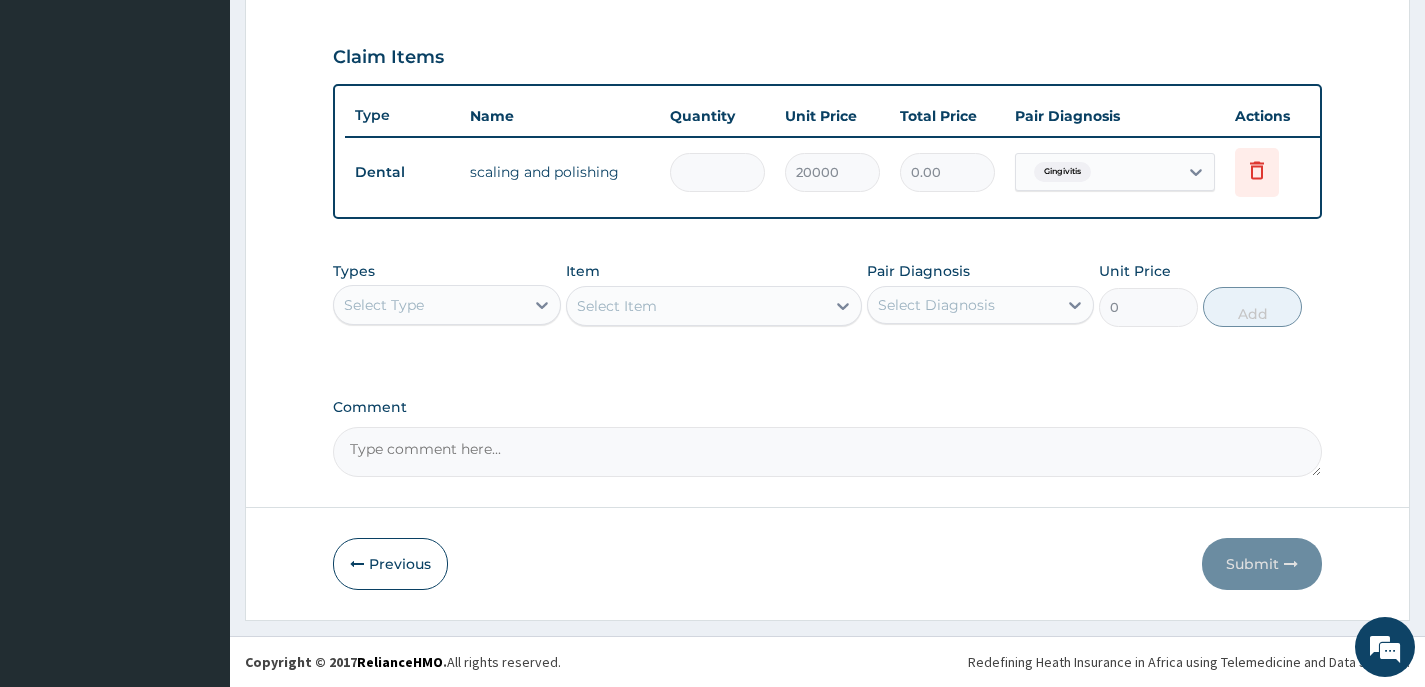 type on "20000.00" 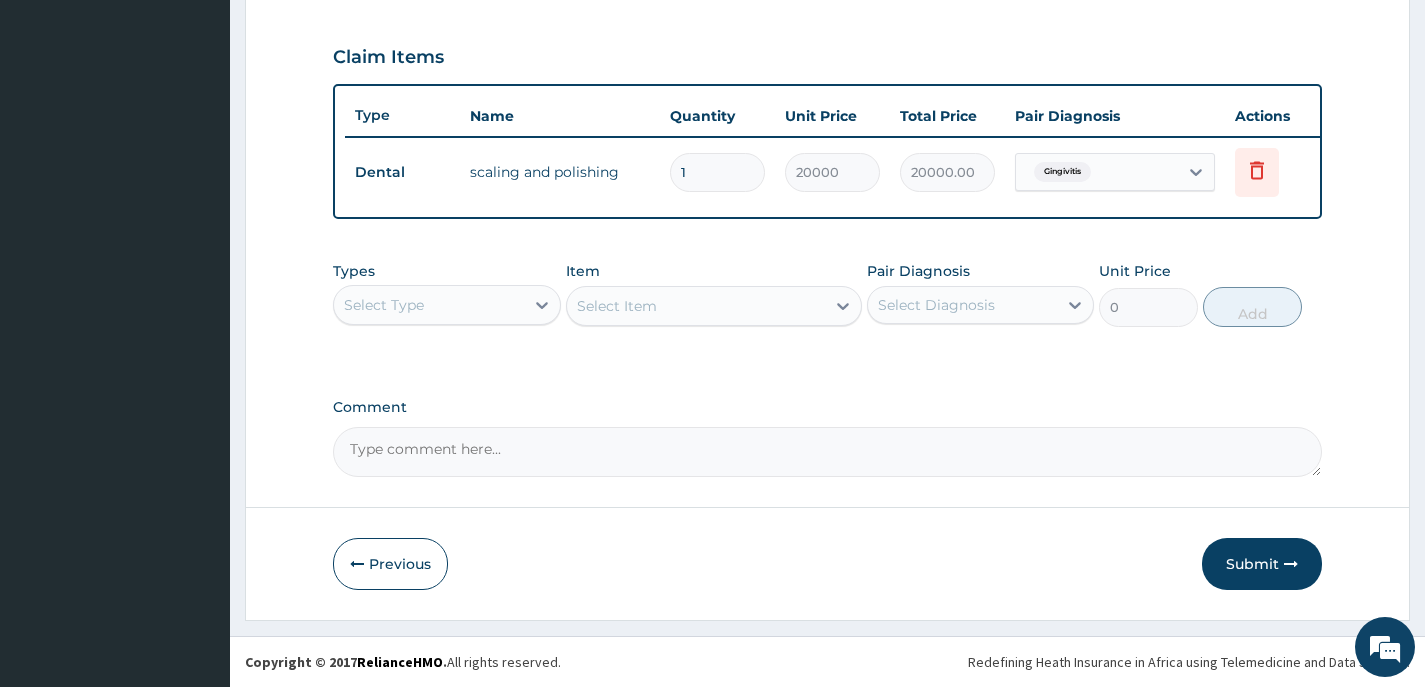 scroll, scrollTop: 675, scrollLeft: 0, axis: vertical 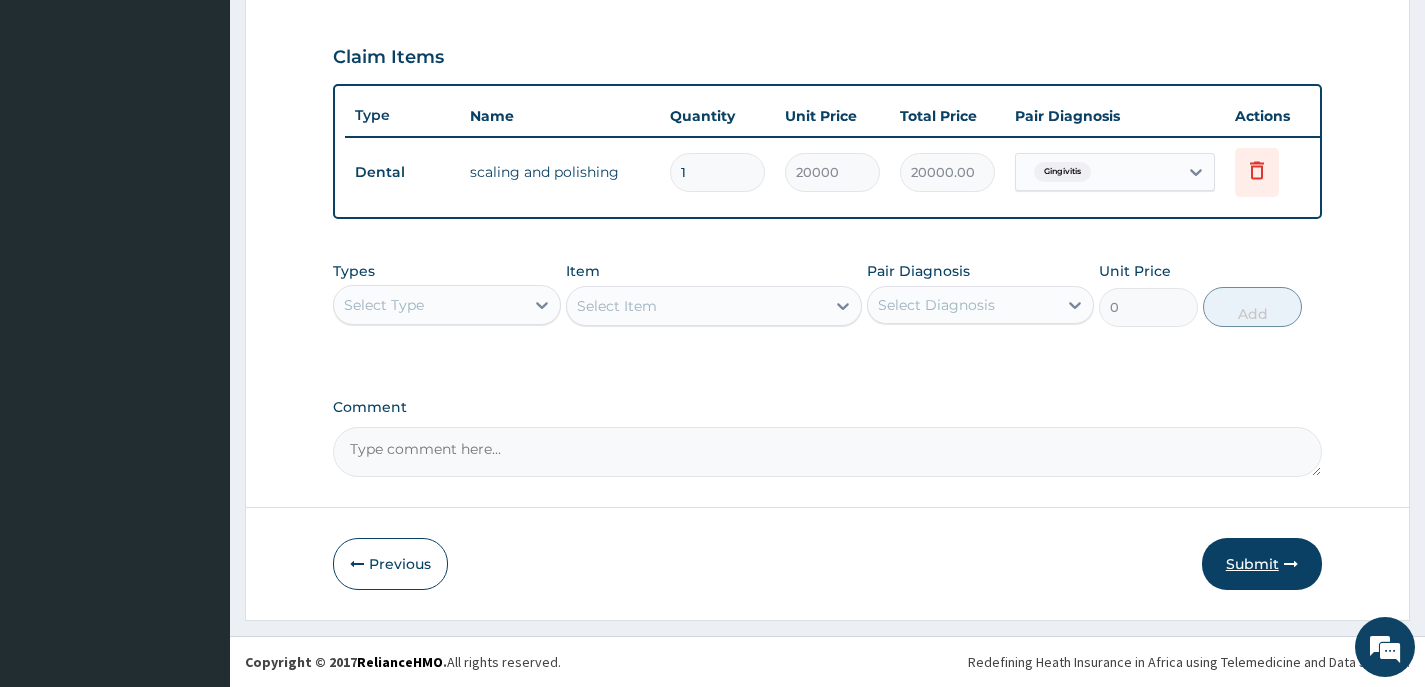 click on "Submit" at bounding box center (1262, 564) 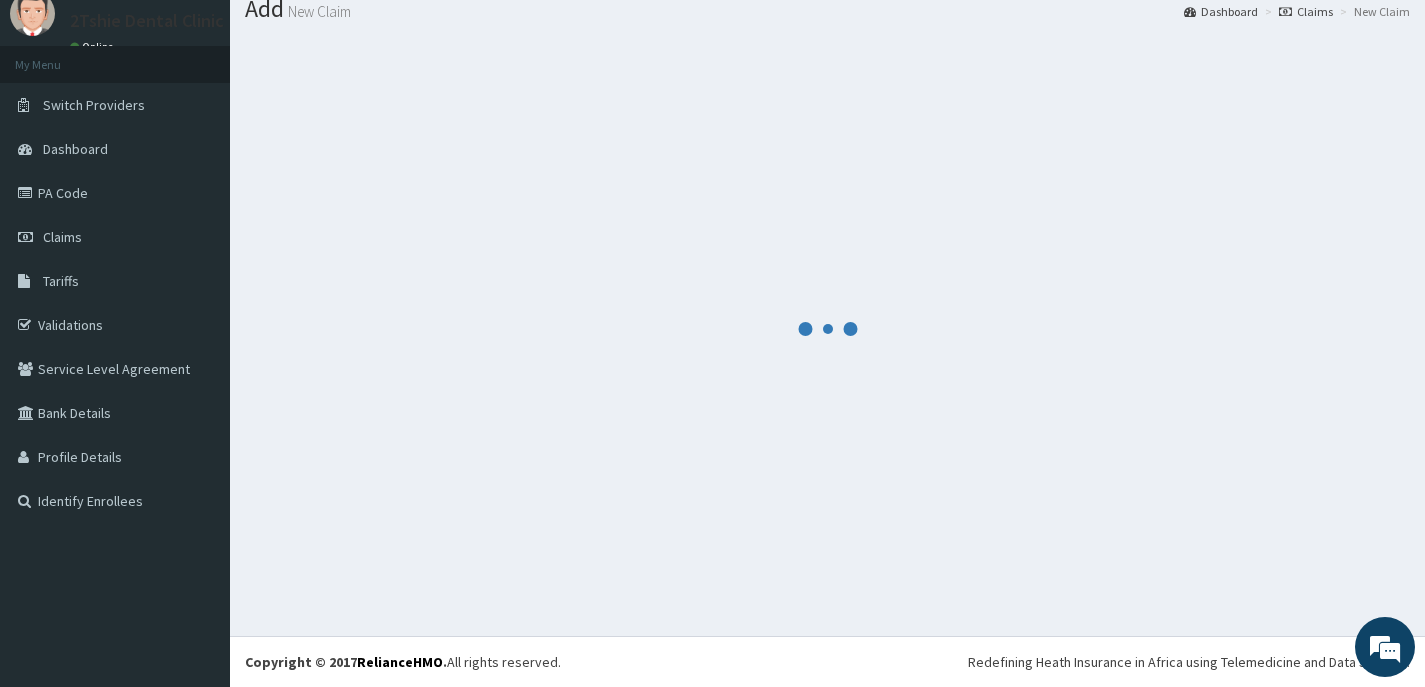 scroll, scrollTop: 675, scrollLeft: 0, axis: vertical 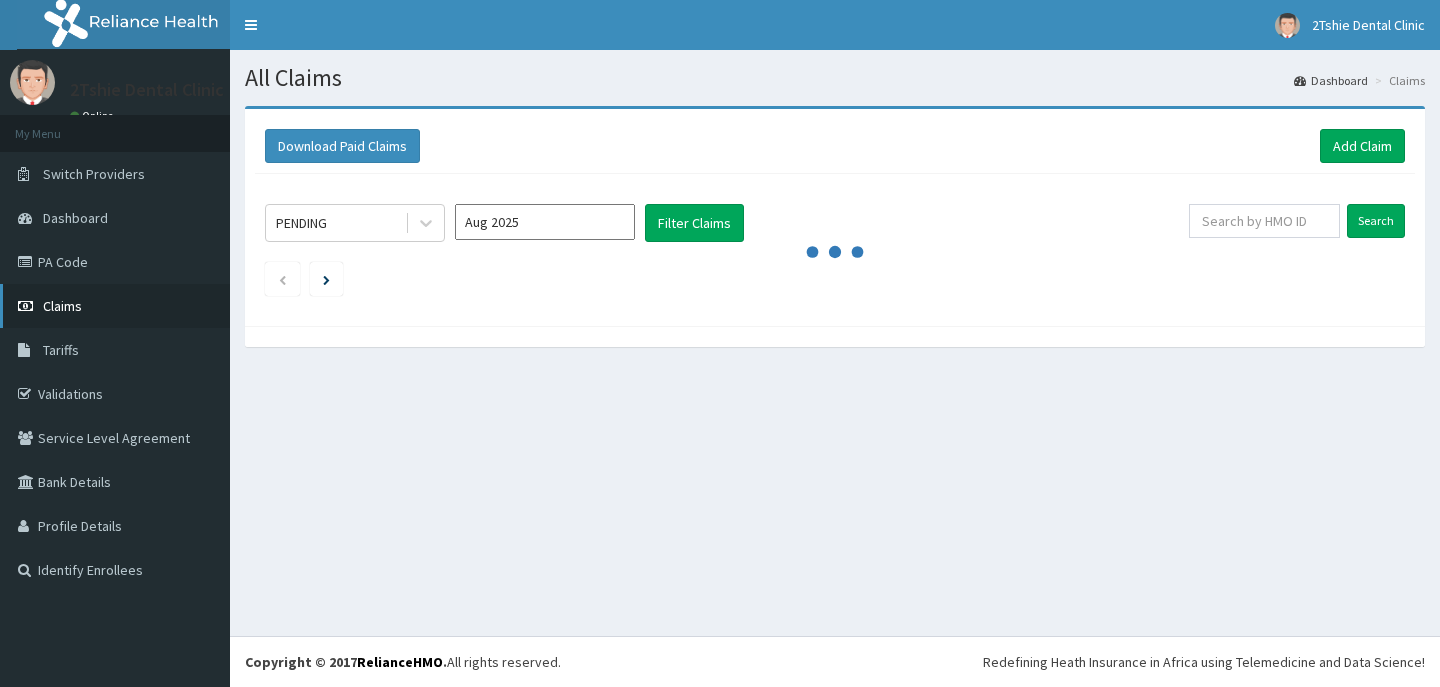 click on "Claims" at bounding box center [115, 306] 